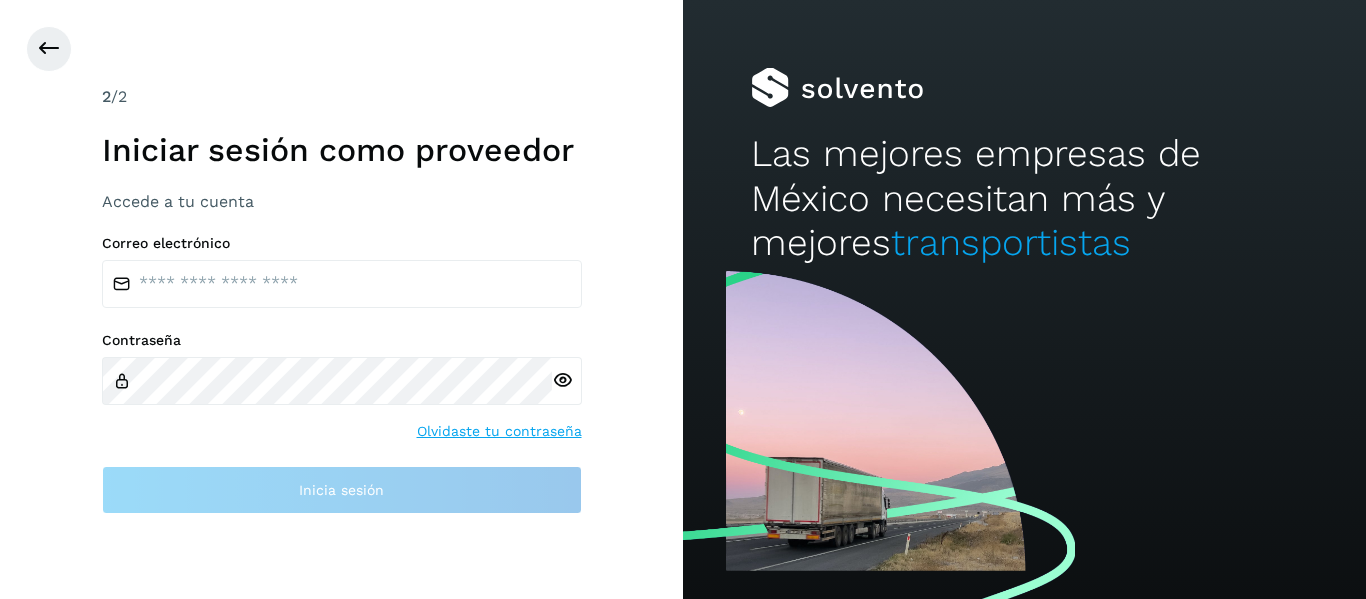scroll, scrollTop: 0, scrollLeft: 0, axis: both 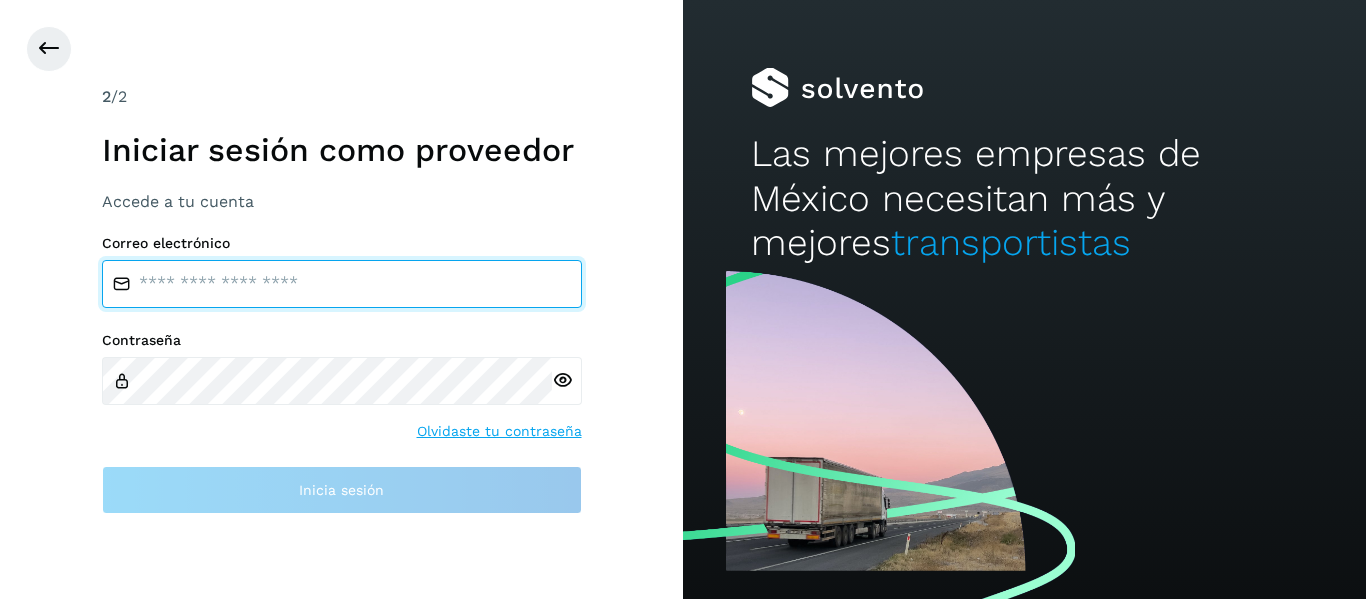type on "**********" 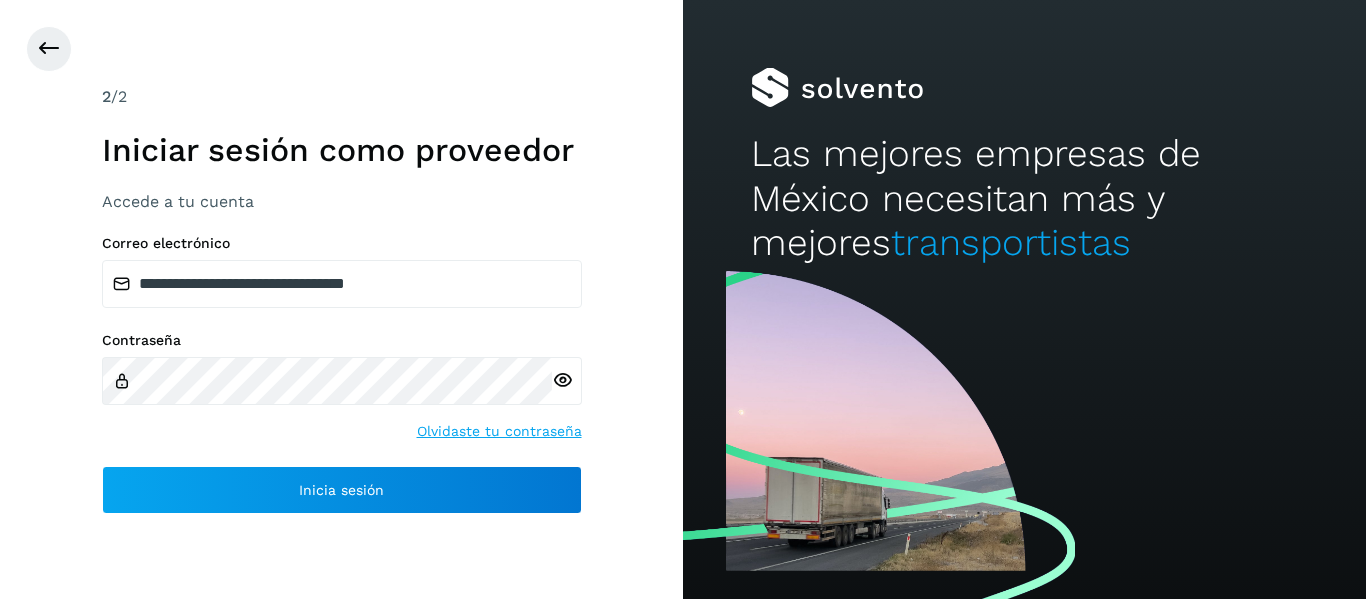 click on "Contraseña  Olvidaste tu contraseña" at bounding box center (342, 387) 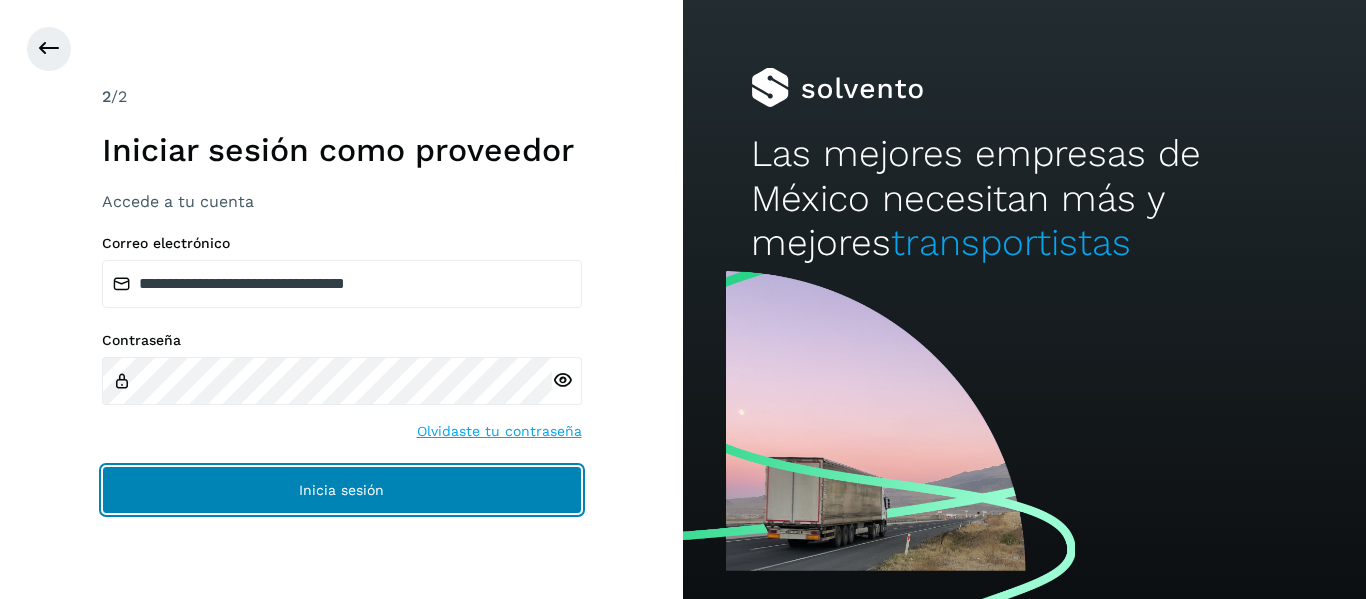 click on "Inicia sesión" at bounding box center [342, 490] 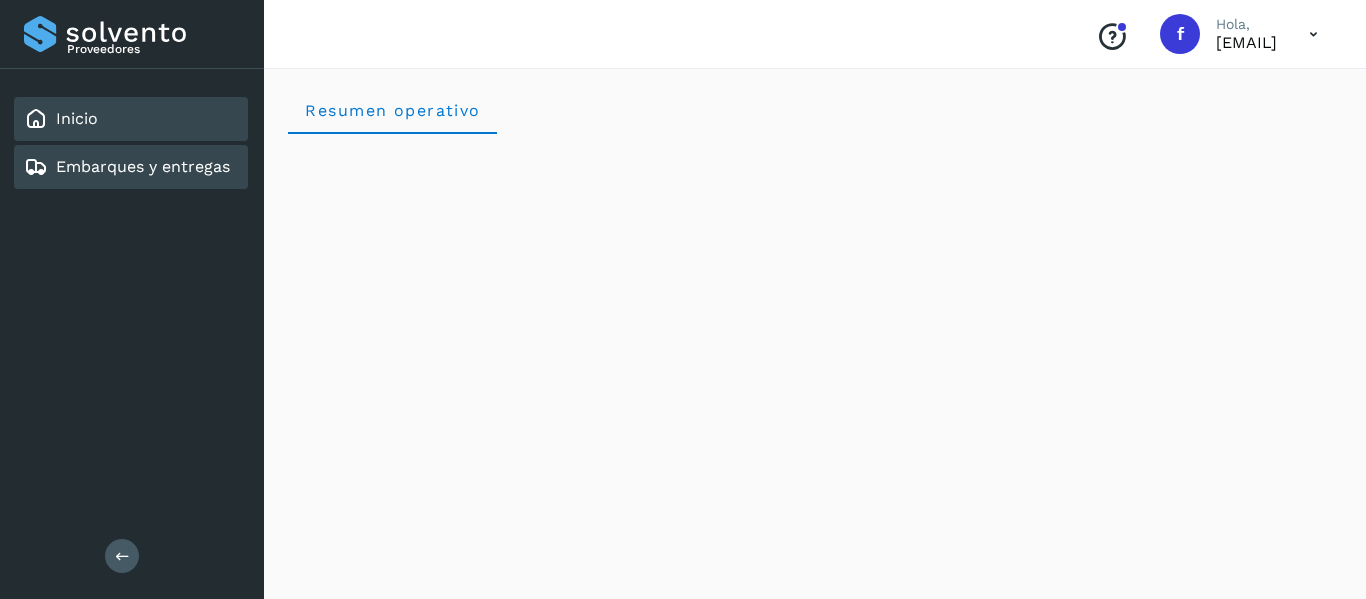 click on "Embarques y entregas" at bounding box center [143, 166] 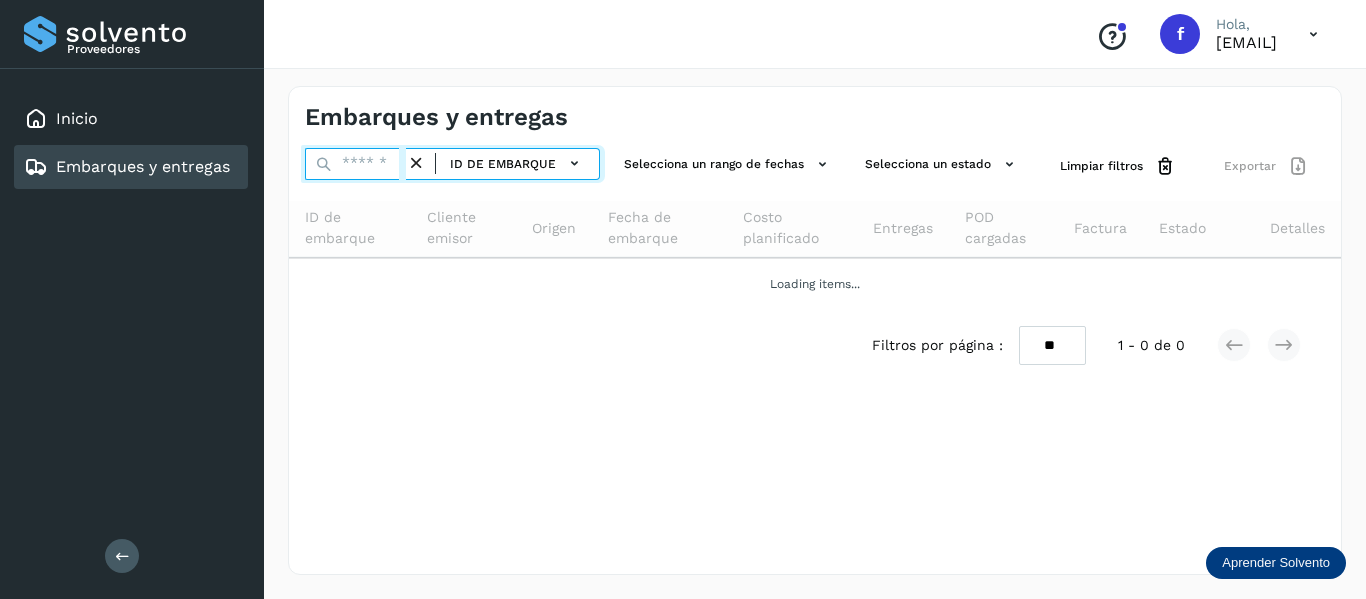 click at bounding box center (355, 164) 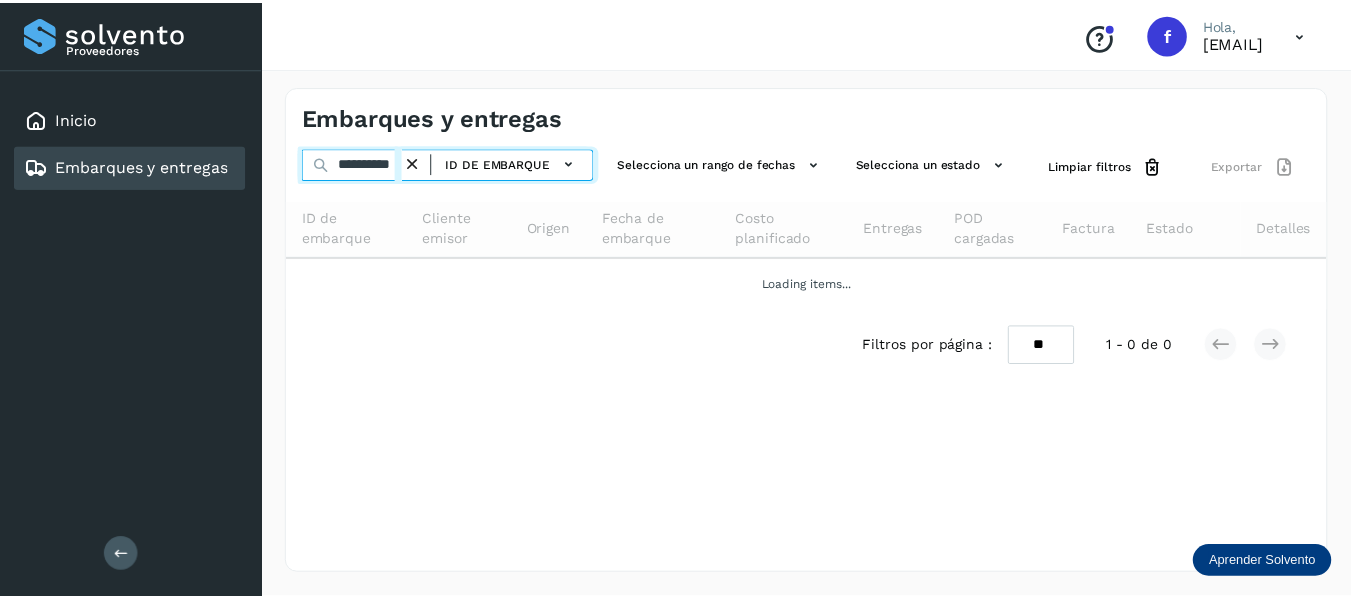scroll, scrollTop: 0, scrollLeft: 12, axis: horizontal 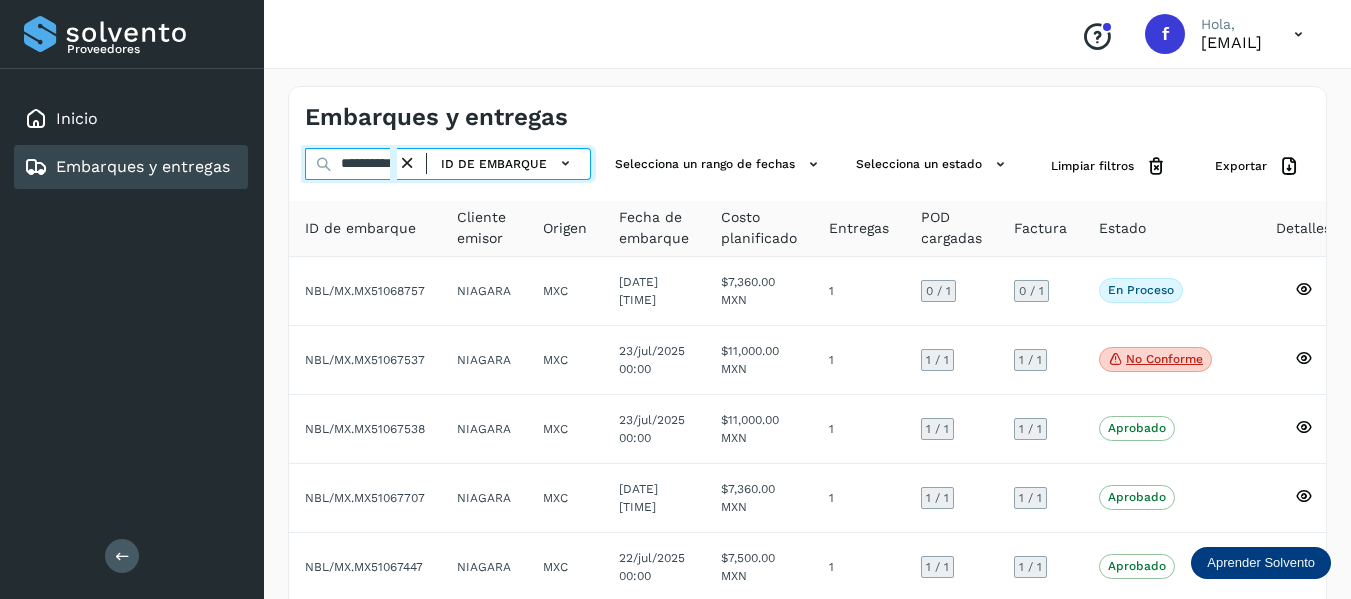 click on "**********" at bounding box center [351, 164] 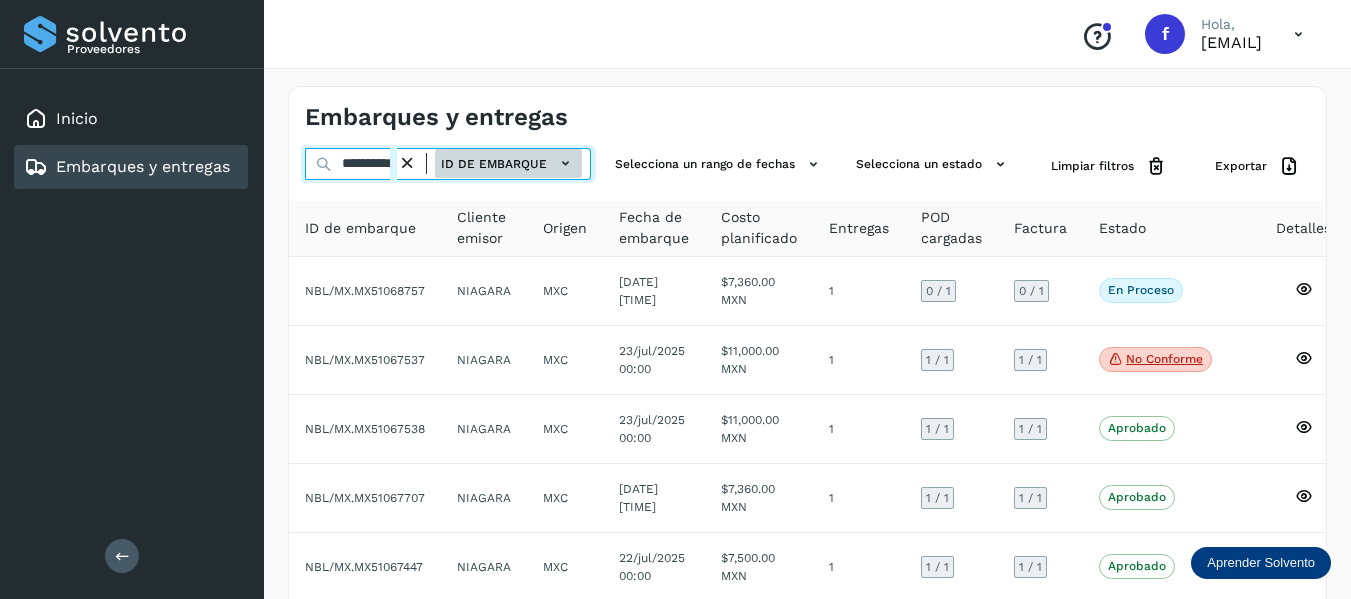 scroll, scrollTop: 0, scrollLeft: 27, axis: horizontal 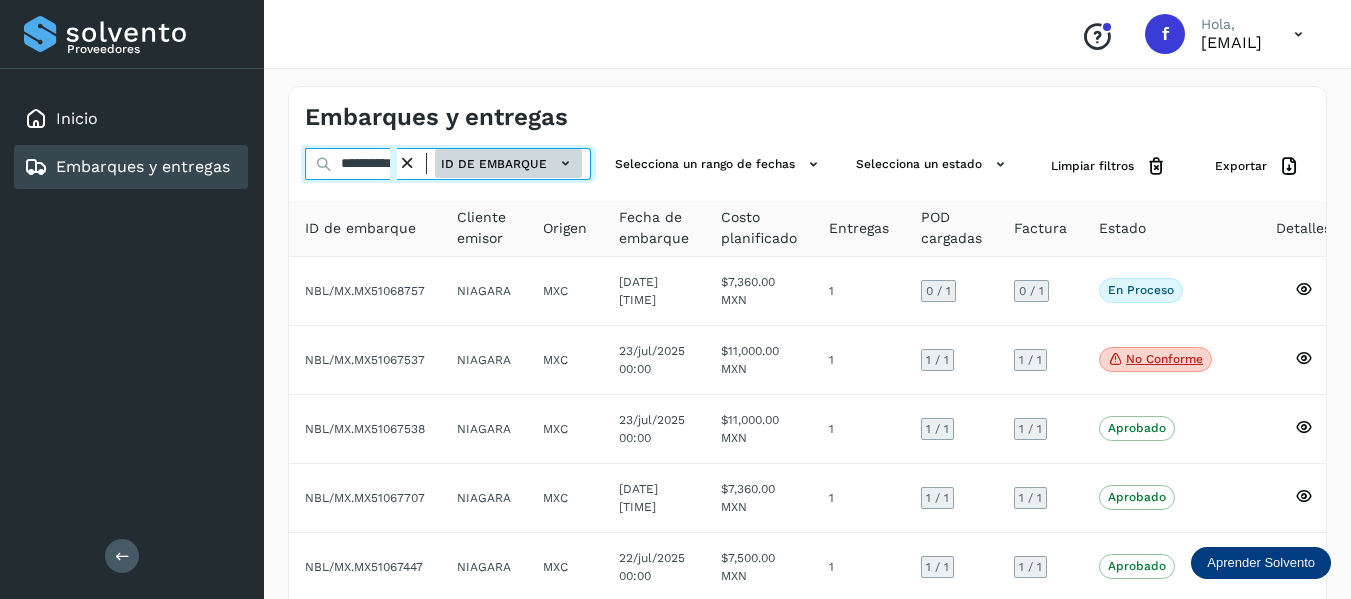 drag, startPoint x: 341, startPoint y: 163, endPoint x: 467, endPoint y: 175, distance: 126.57014 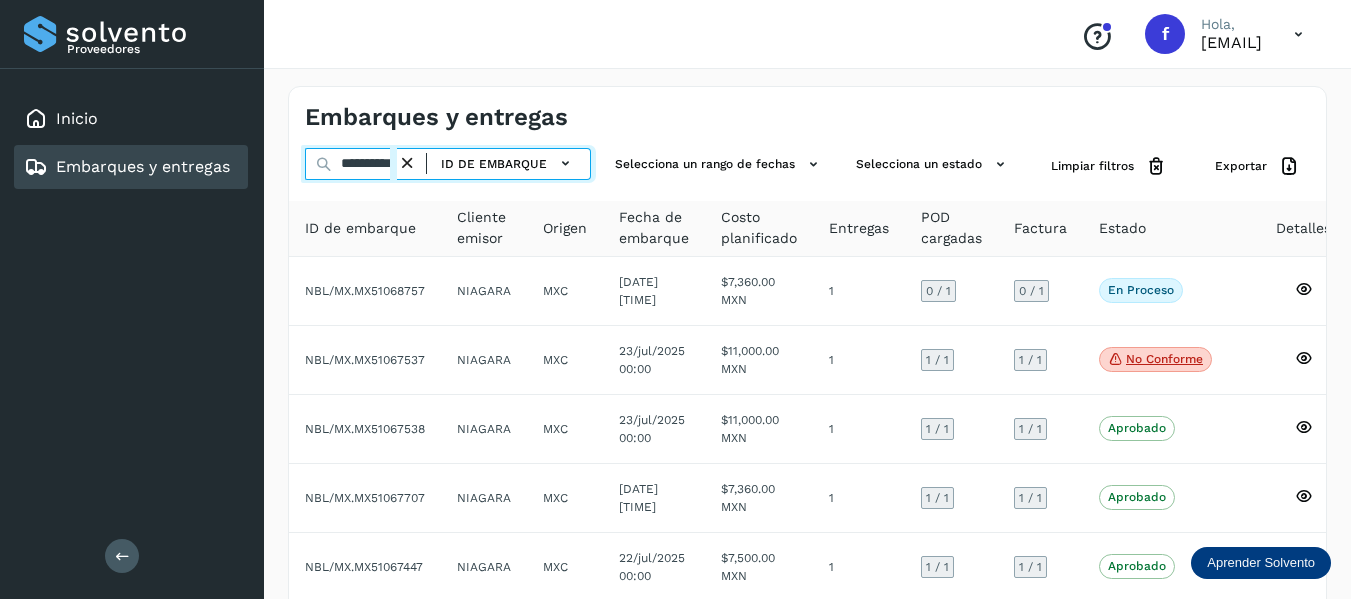 type on "**********" 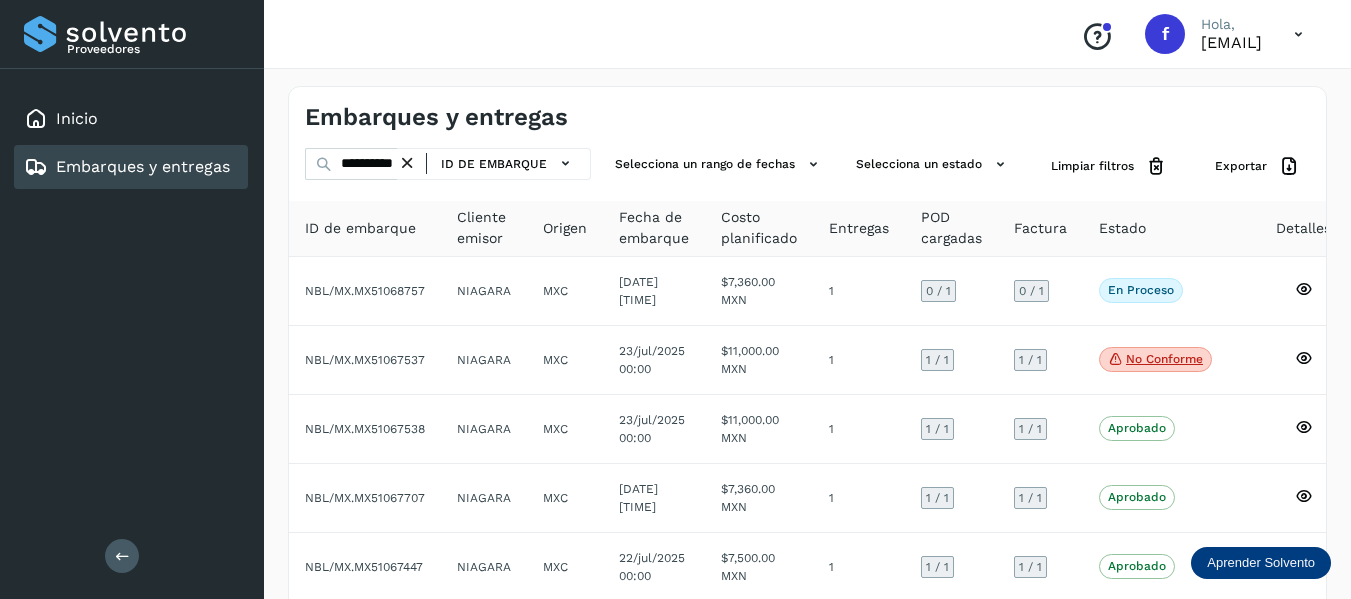 scroll, scrollTop: 0, scrollLeft: 0, axis: both 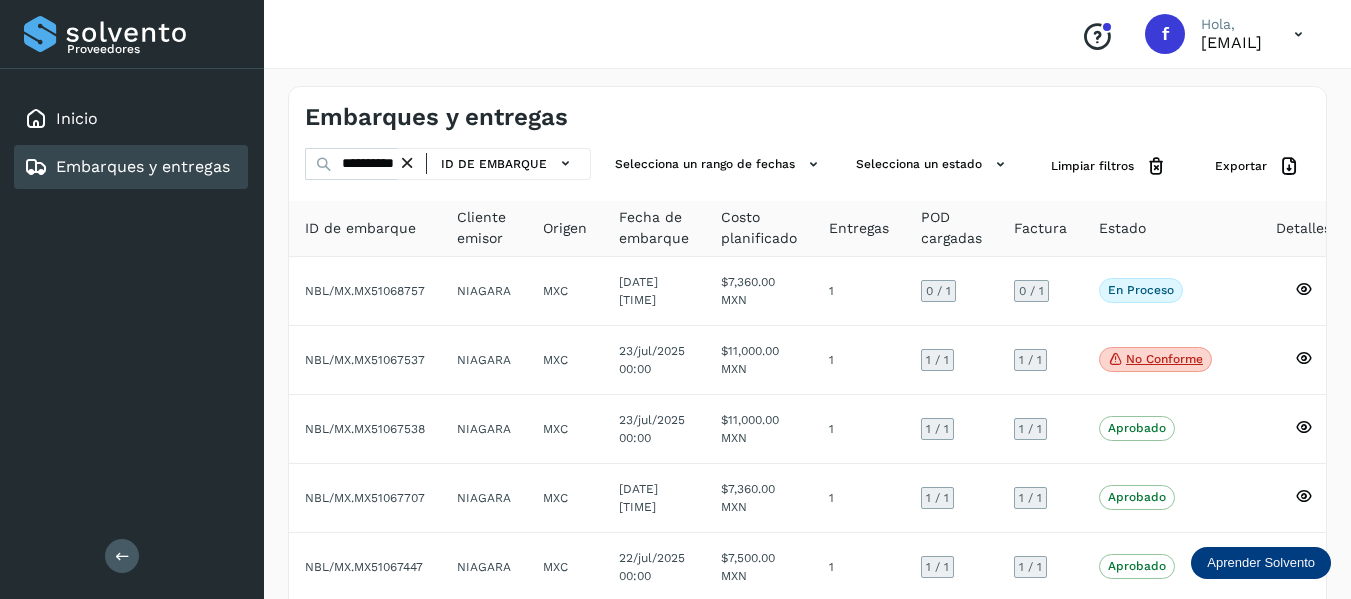 click on "Embarques y entregas" at bounding box center (143, 166) 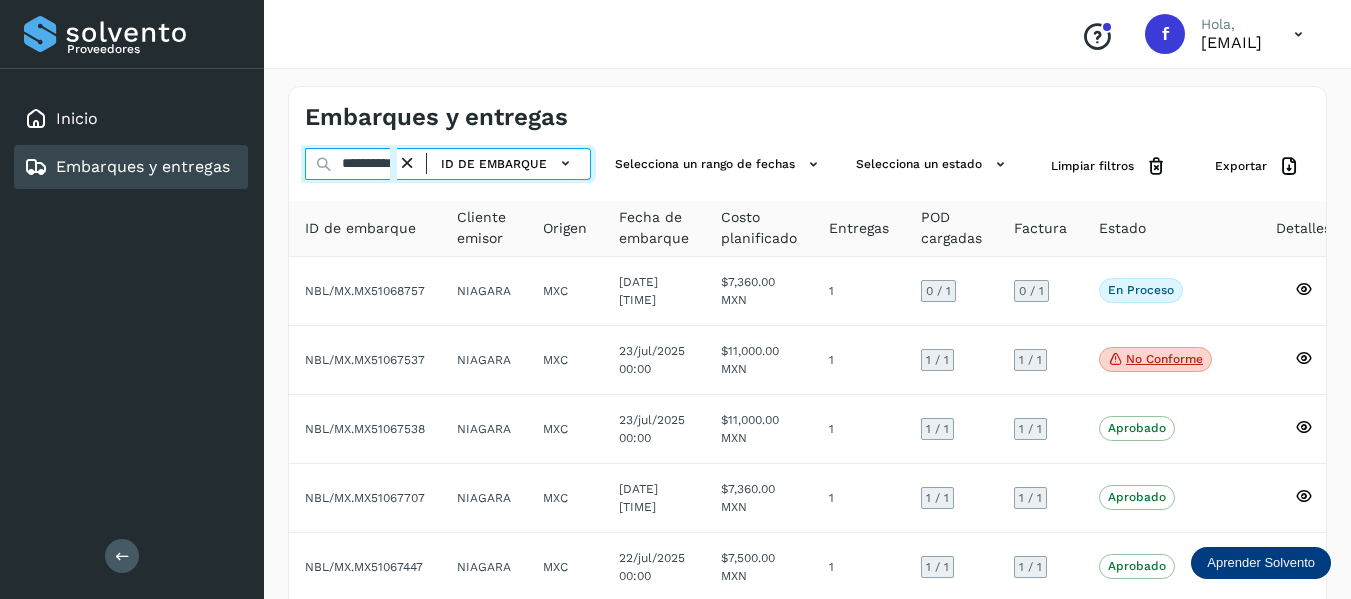 scroll, scrollTop: 0, scrollLeft: 27, axis: horizontal 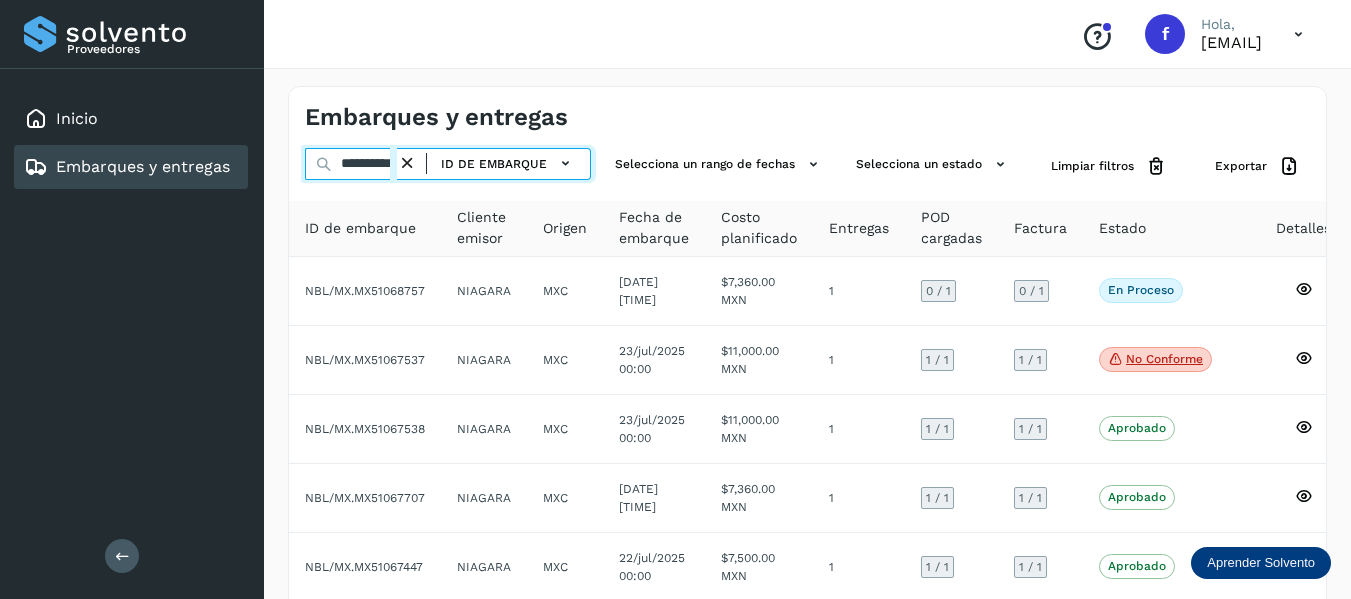 drag, startPoint x: 341, startPoint y: 164, endPoint x: 590, endPoint y: 205, distance: 252.35292 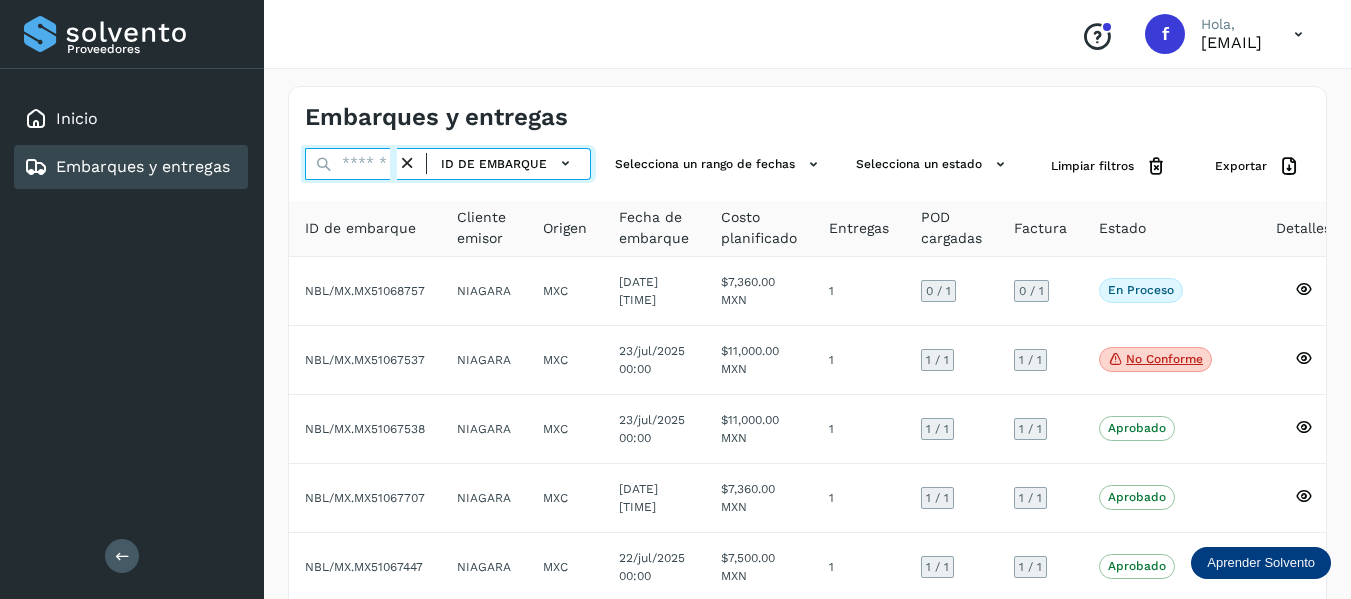 scroll, scrollTop: 0, scrollLeft: 0, axis: both 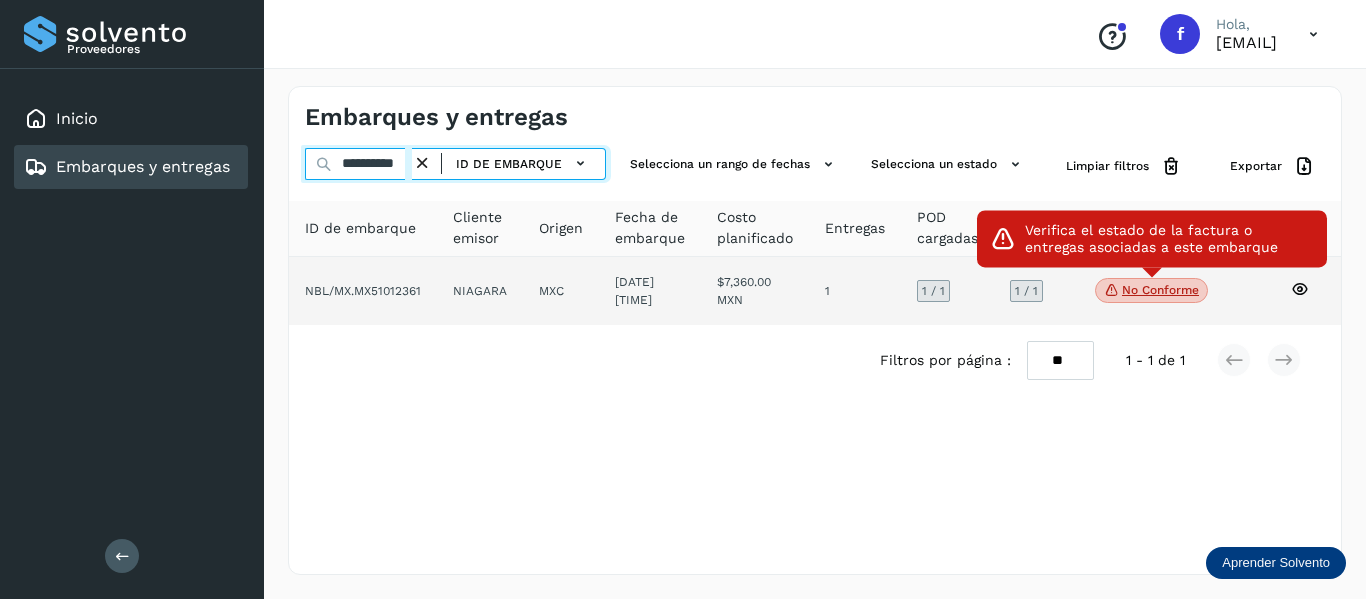 type on "**********" 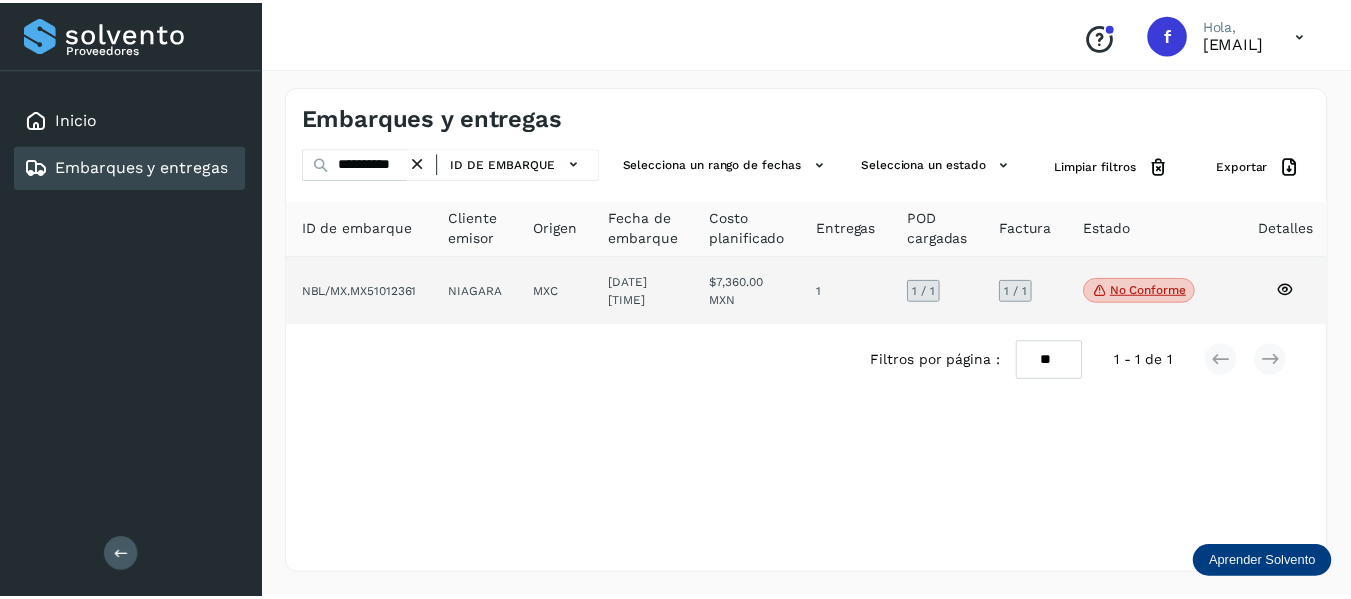 scroll, scrollTop: 0, scrollLeft: 0, axis: both 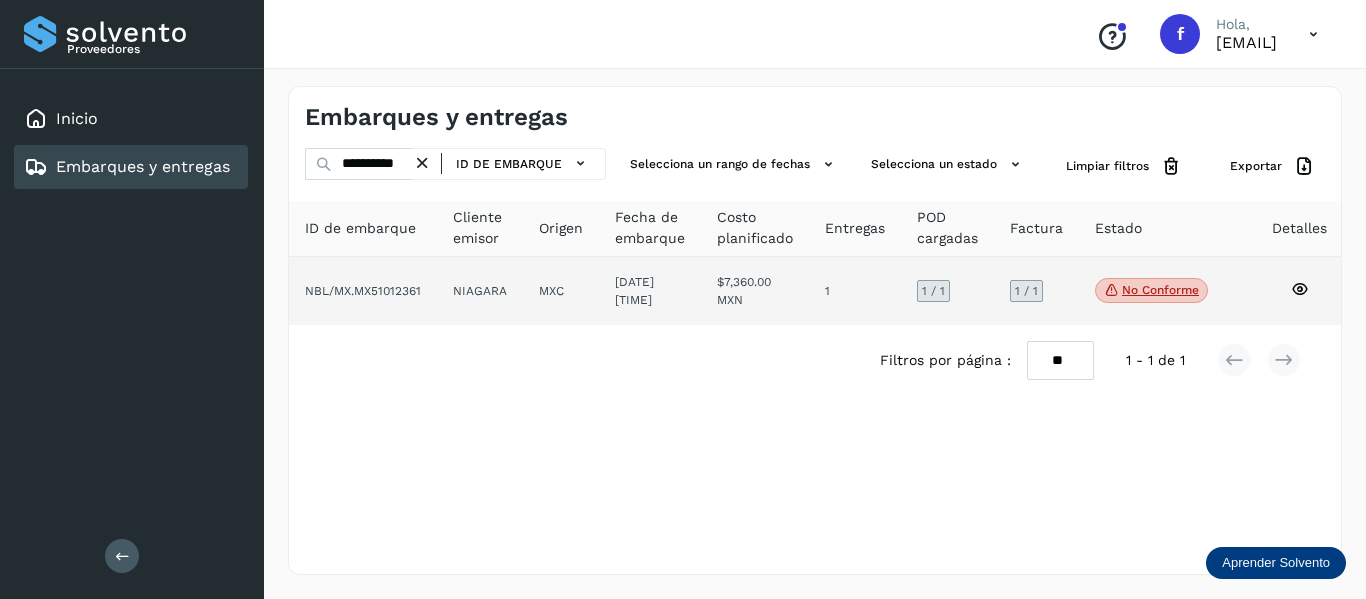 click 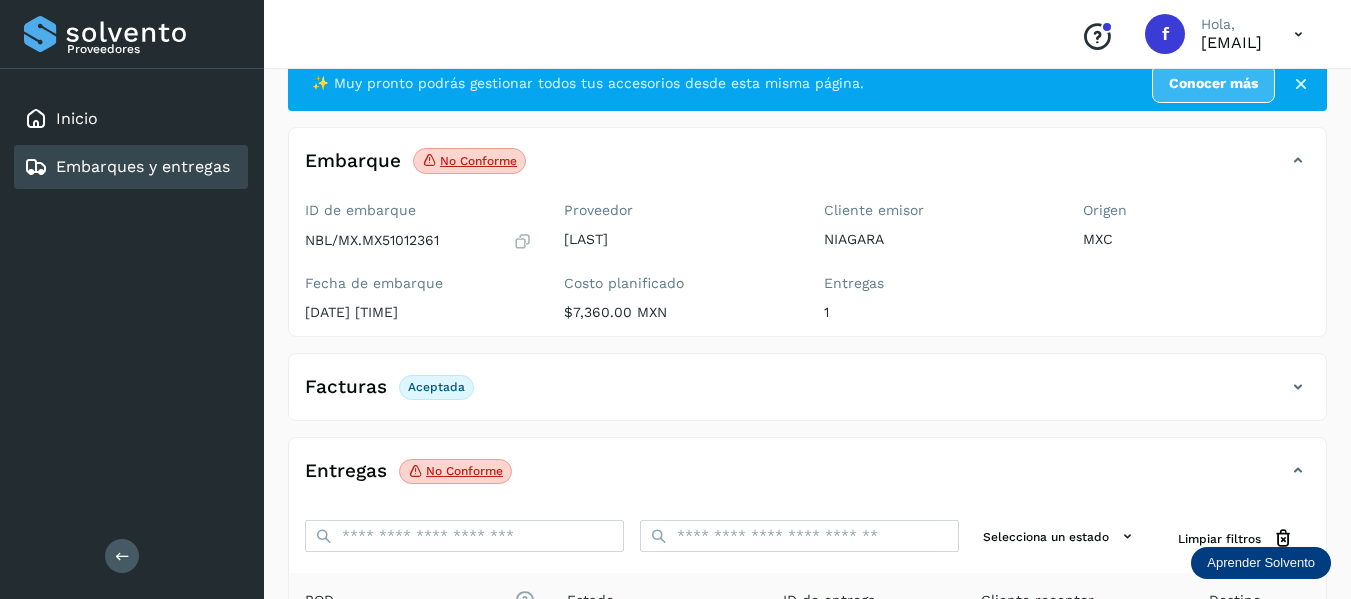 scroll, scrollTop: 200, scrollLeft: 0, axis: vertical 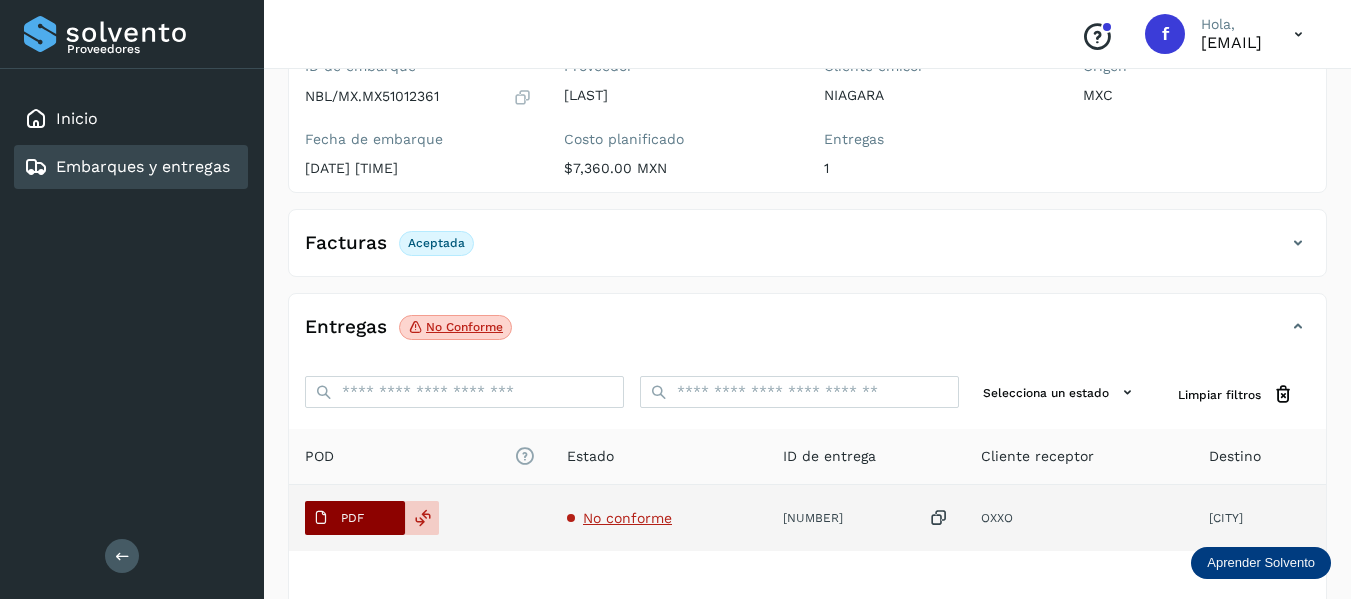 click on "PDF" at bounding box center [338, 518] 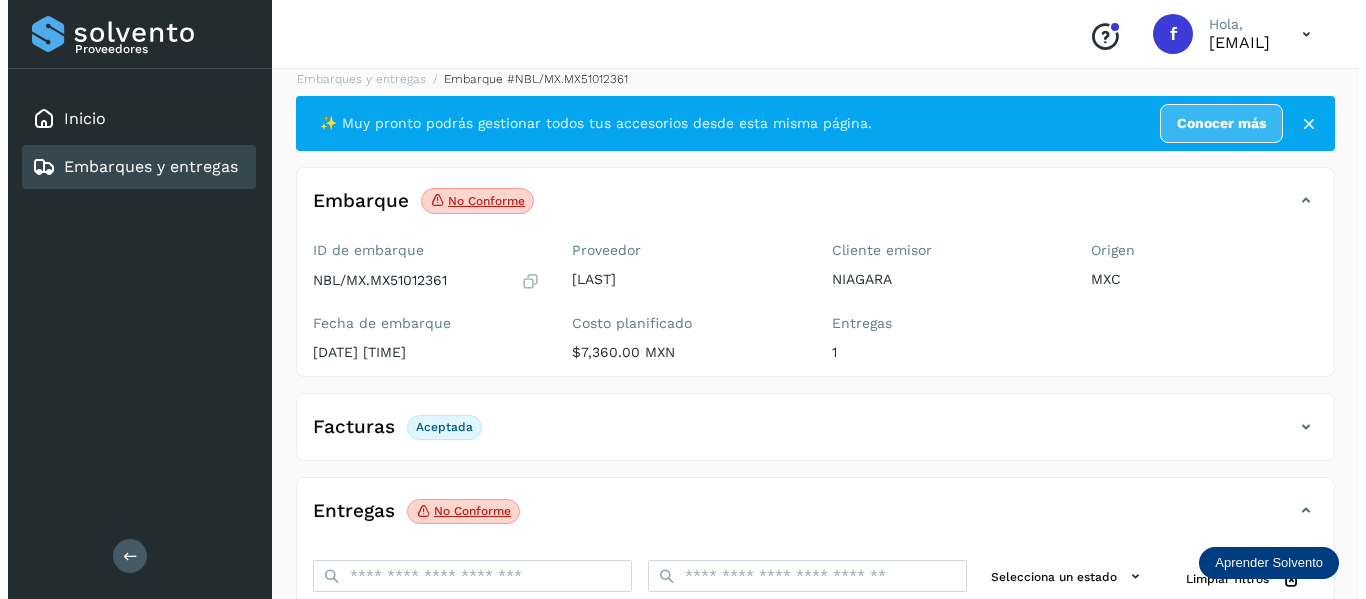 scroll, scrollTop: 0, scrollLeft: 0, axis: both 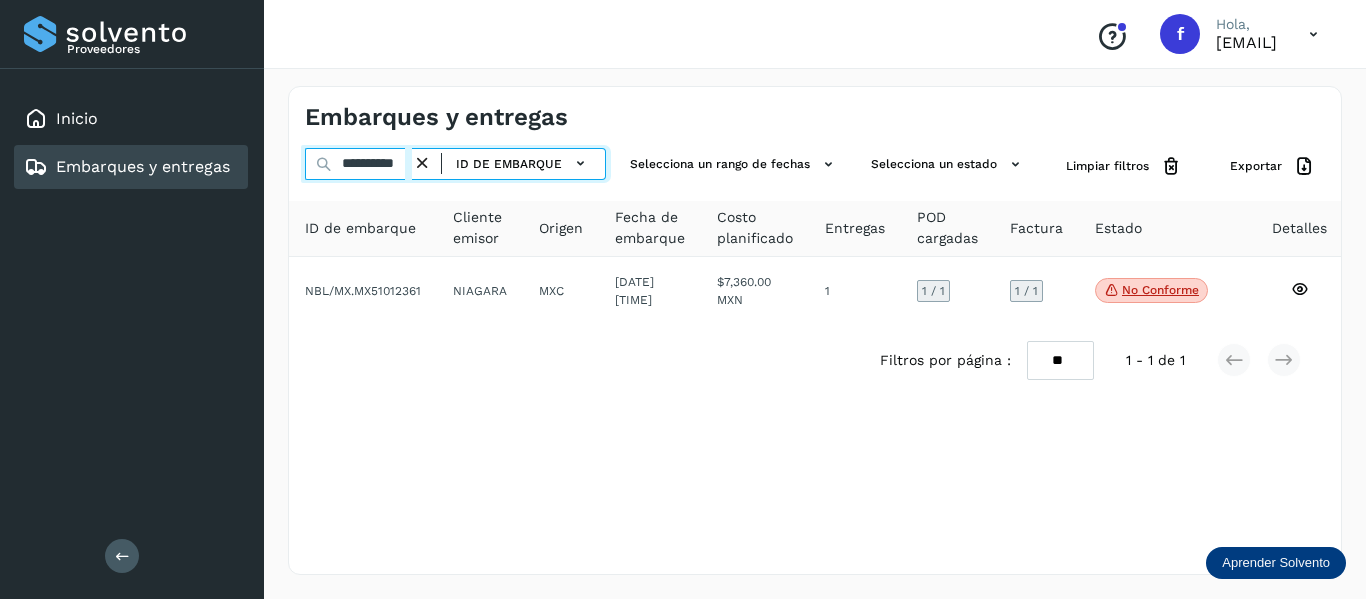 drag, startPoint x: 338, startPoint y: 156, endPoint x: 496, endPoint y: 194, distance: 162.50539 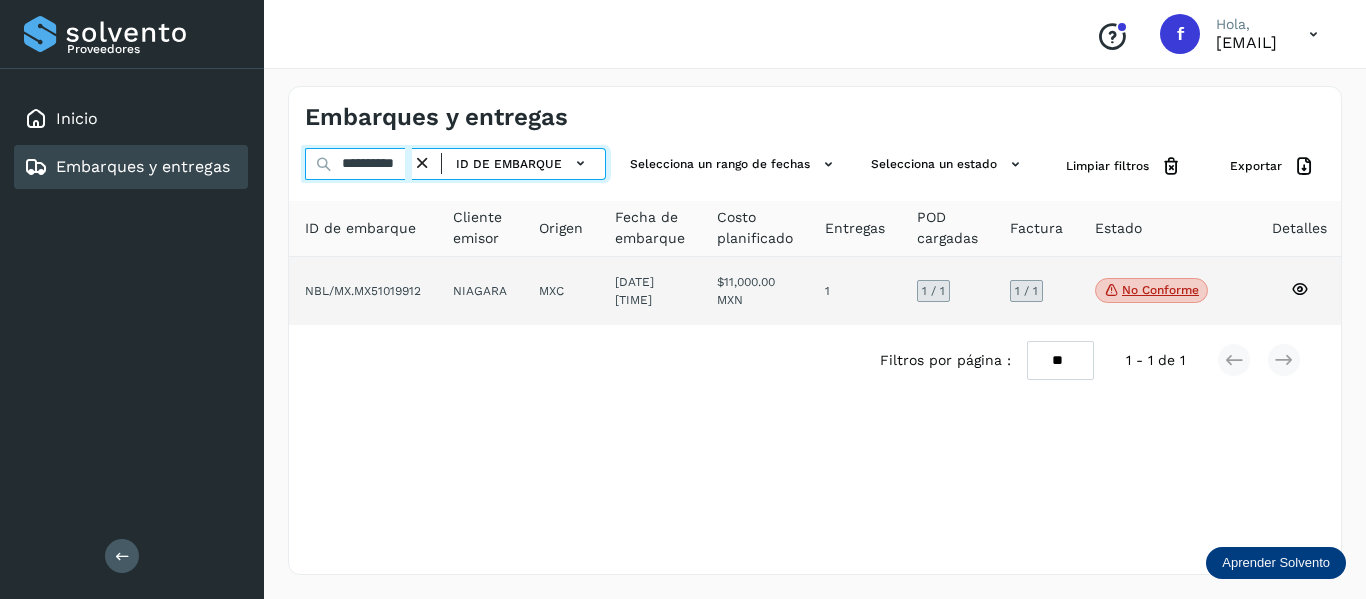 type on "**********" 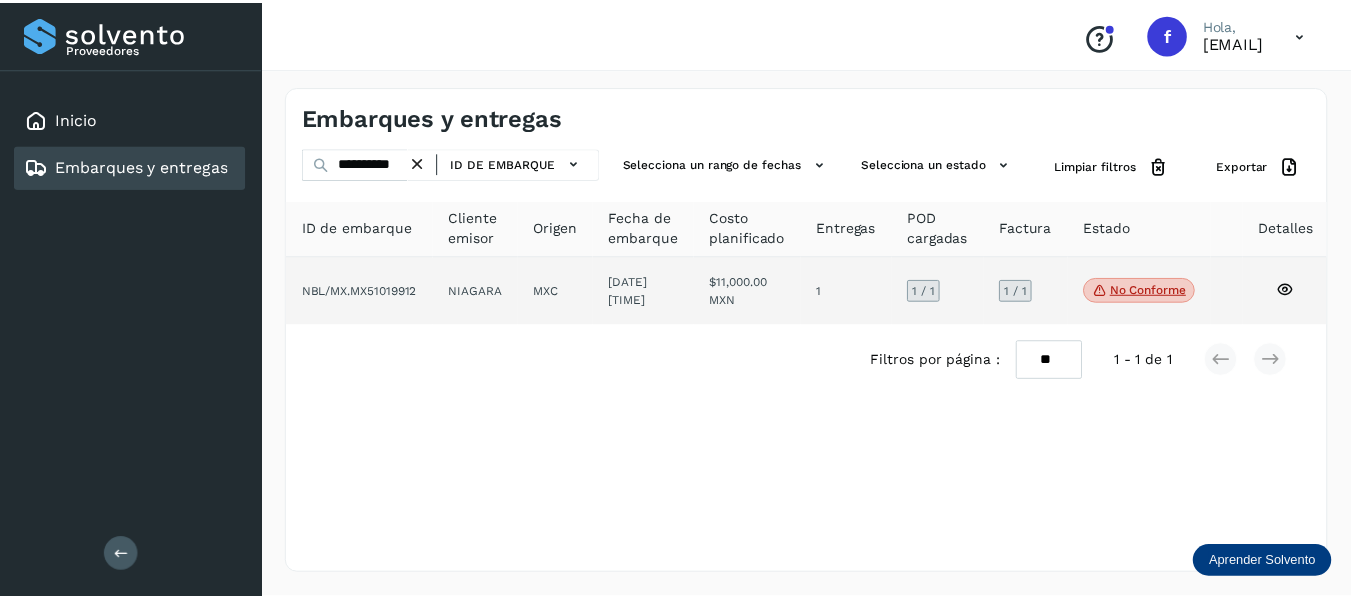 scroll, scrollTop: 0, scrollLeft: 0, axis: both 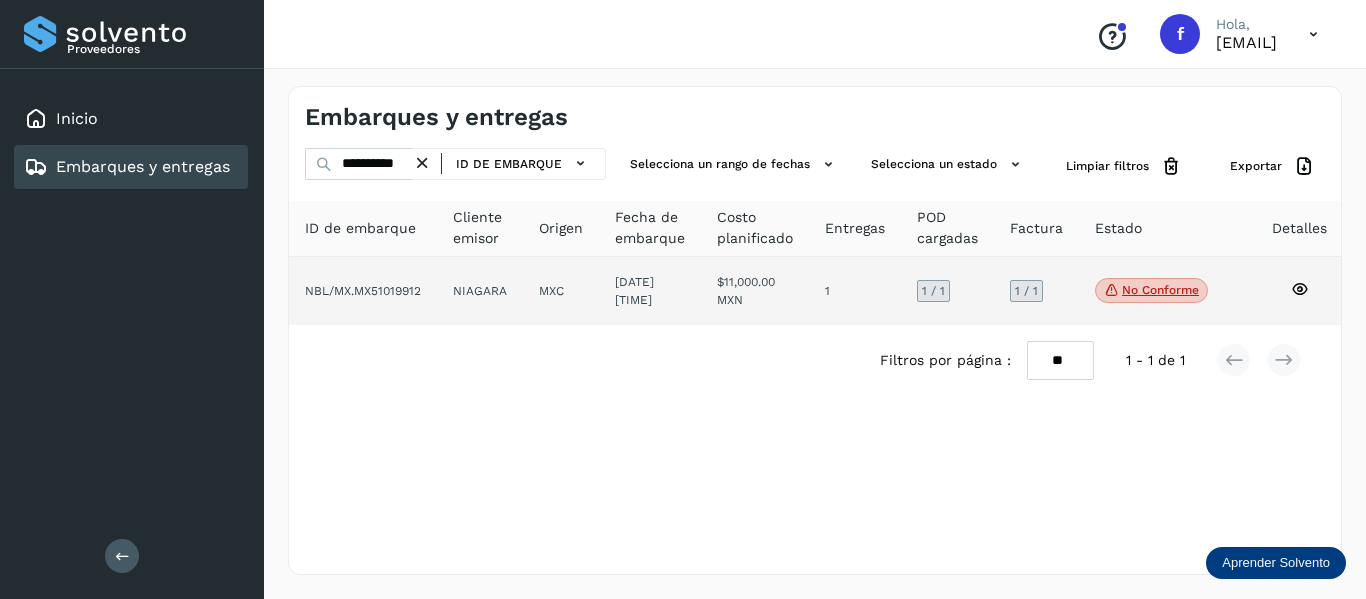 click 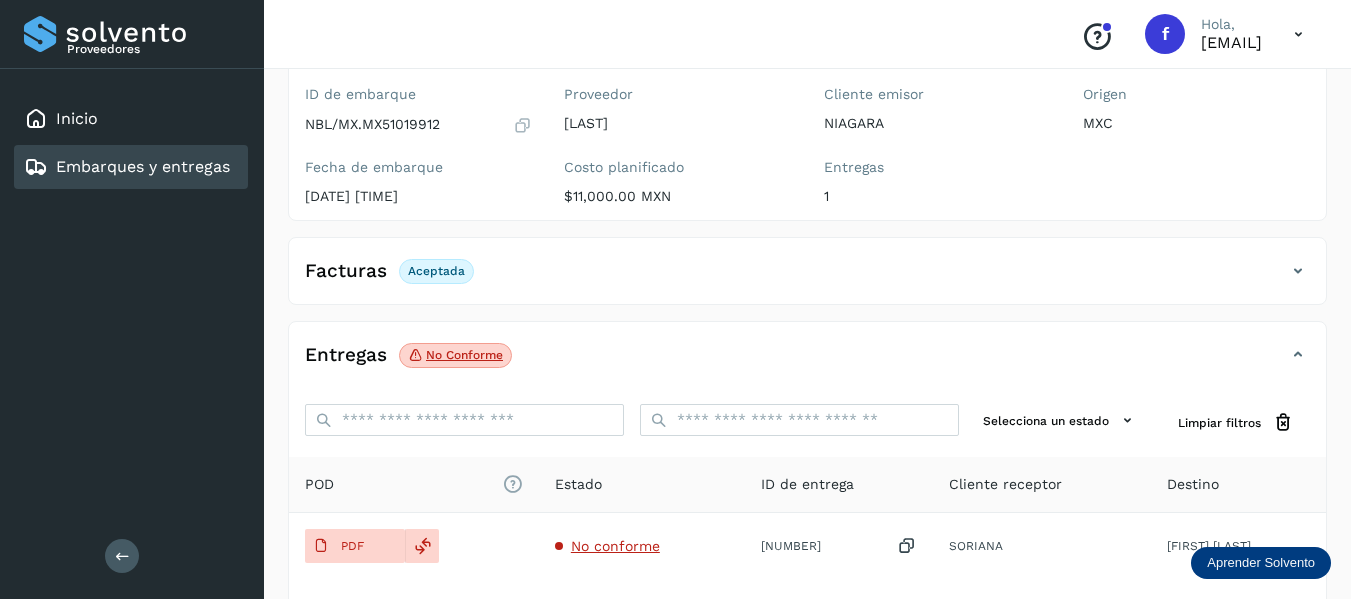 scroll, scrollTop: 200, scrollLeft: 0, axis: vertical 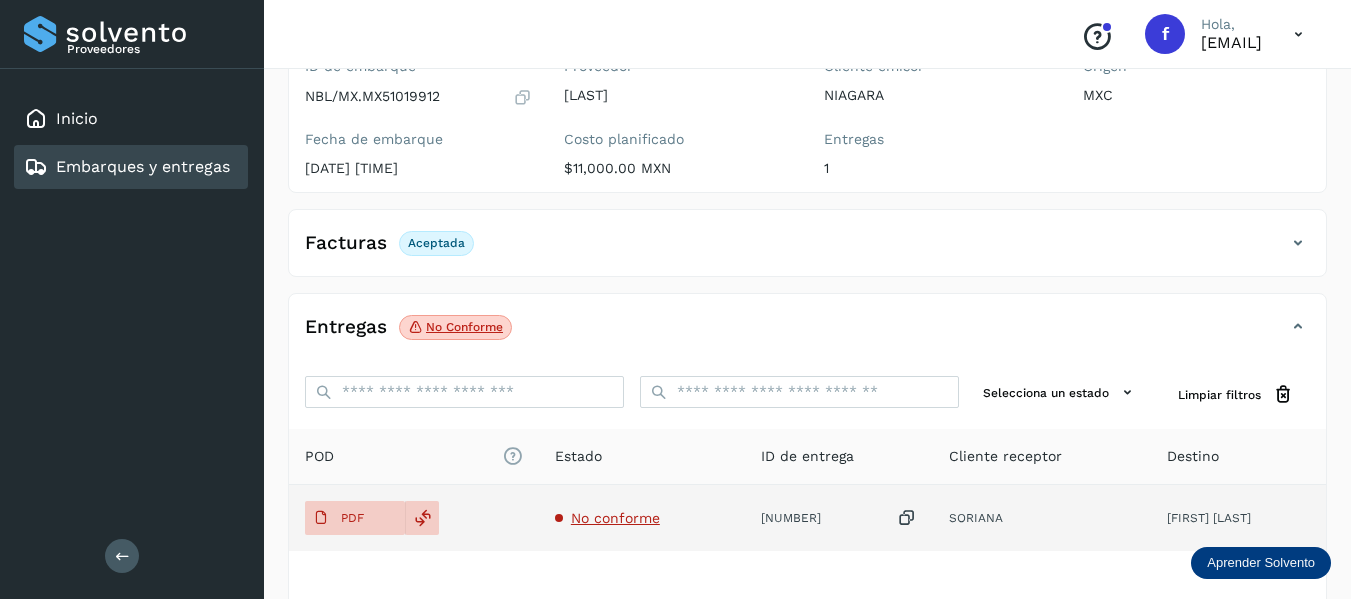 click on "[NUMBER]" 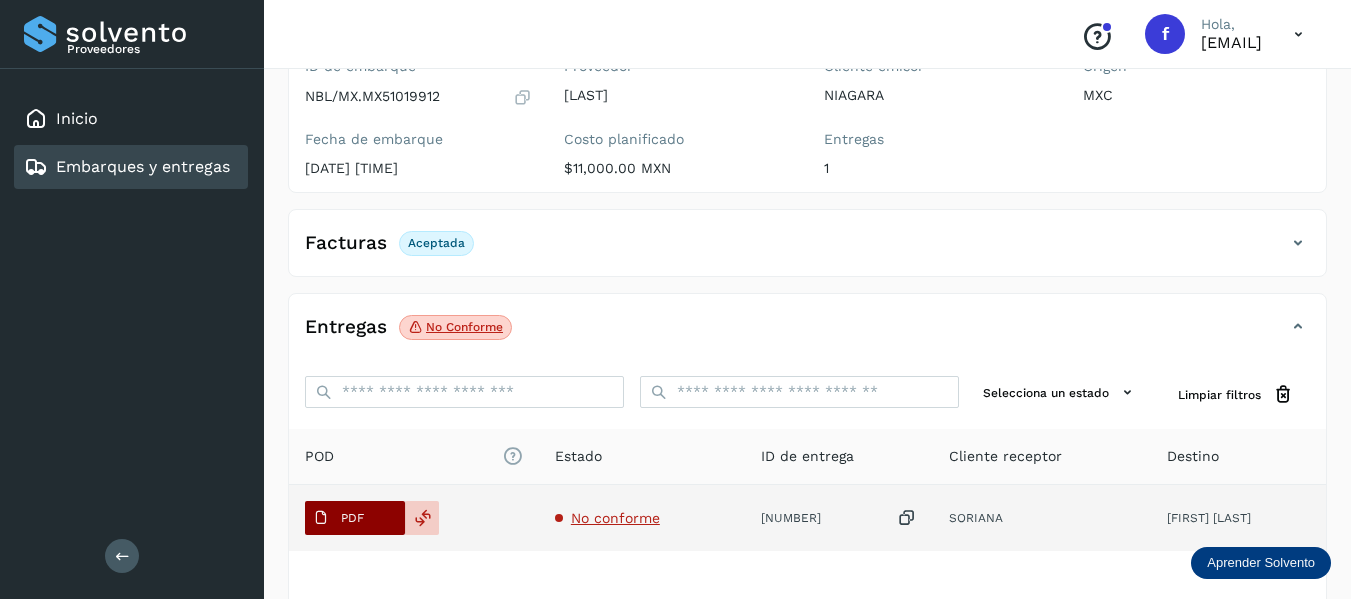 click on "PDF" at bounding box center (352, 518) 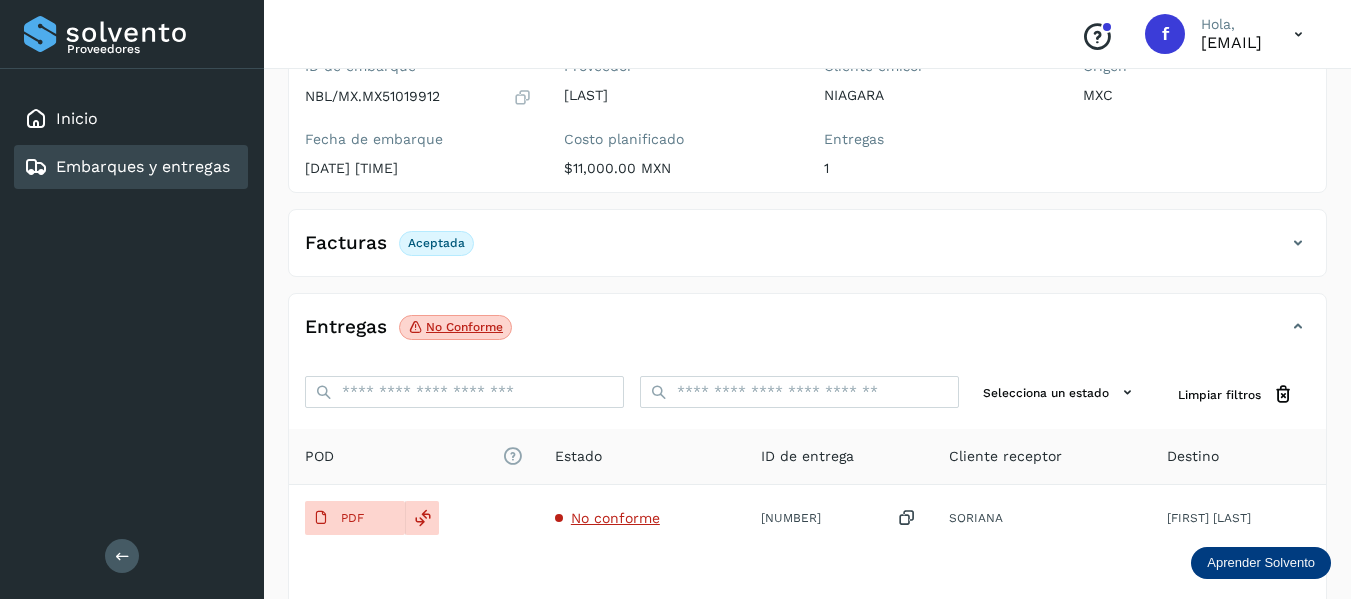 type 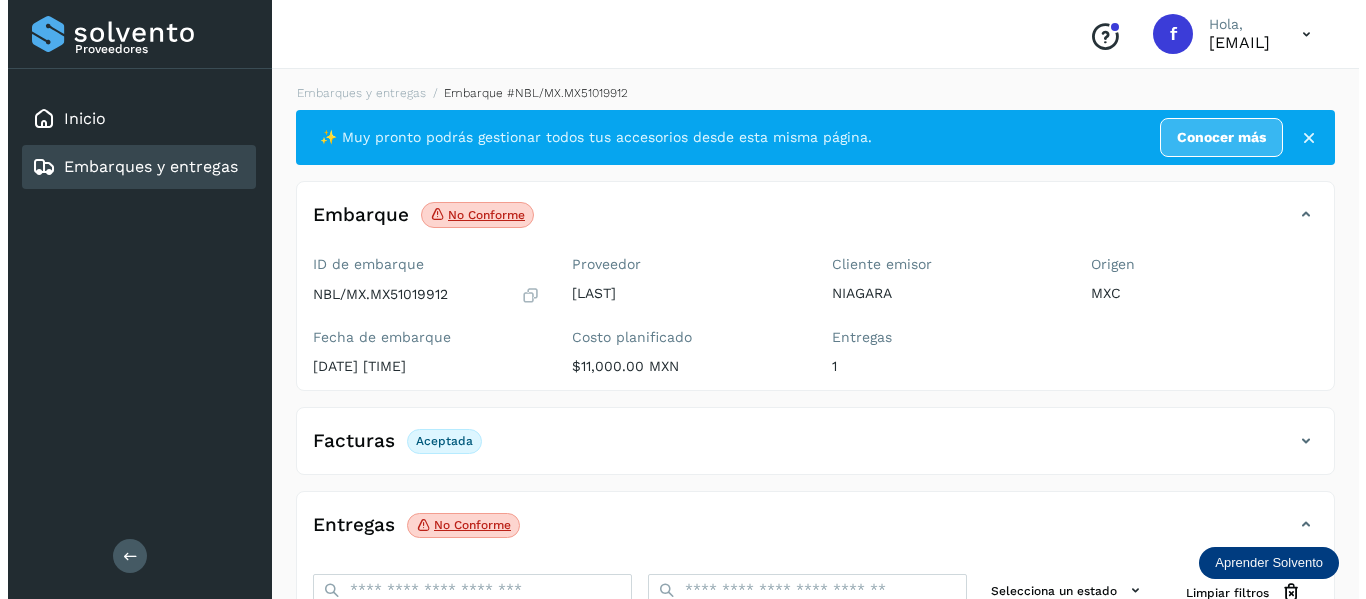 scroll, scrollTop: 0, scrollLeft: 0, axis: both 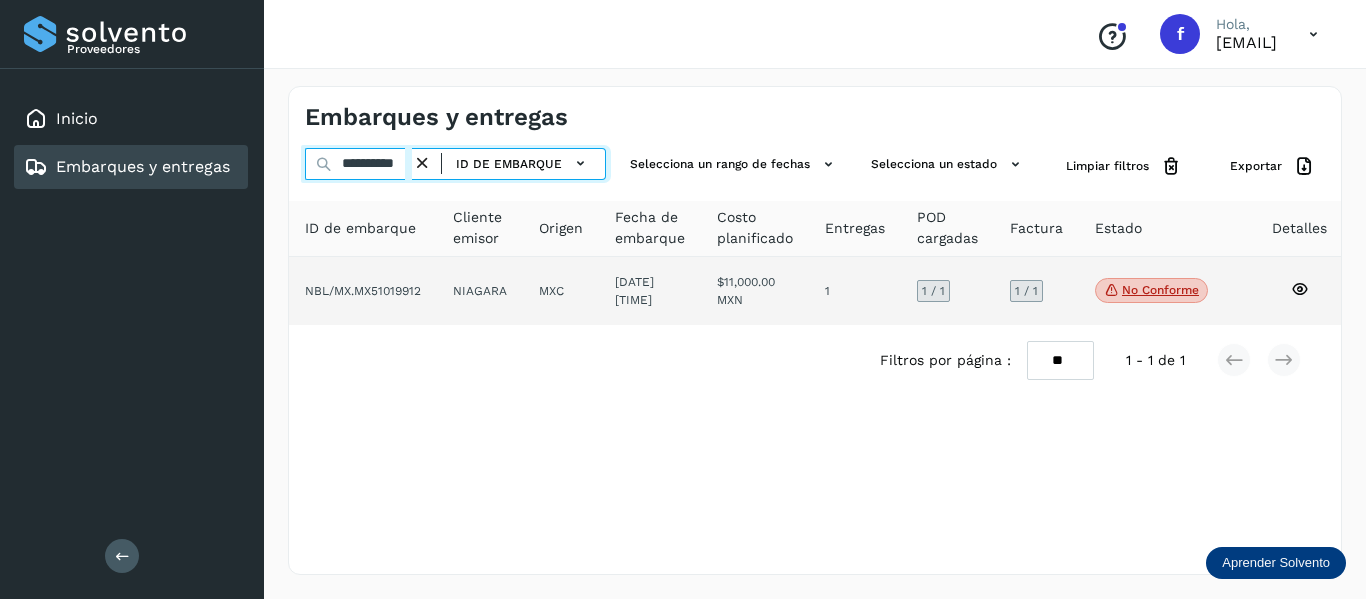drag, startPoint x: 340, startPoint y: 165, endPoint x: 627, endPoint y: 256, distance: 301.0814 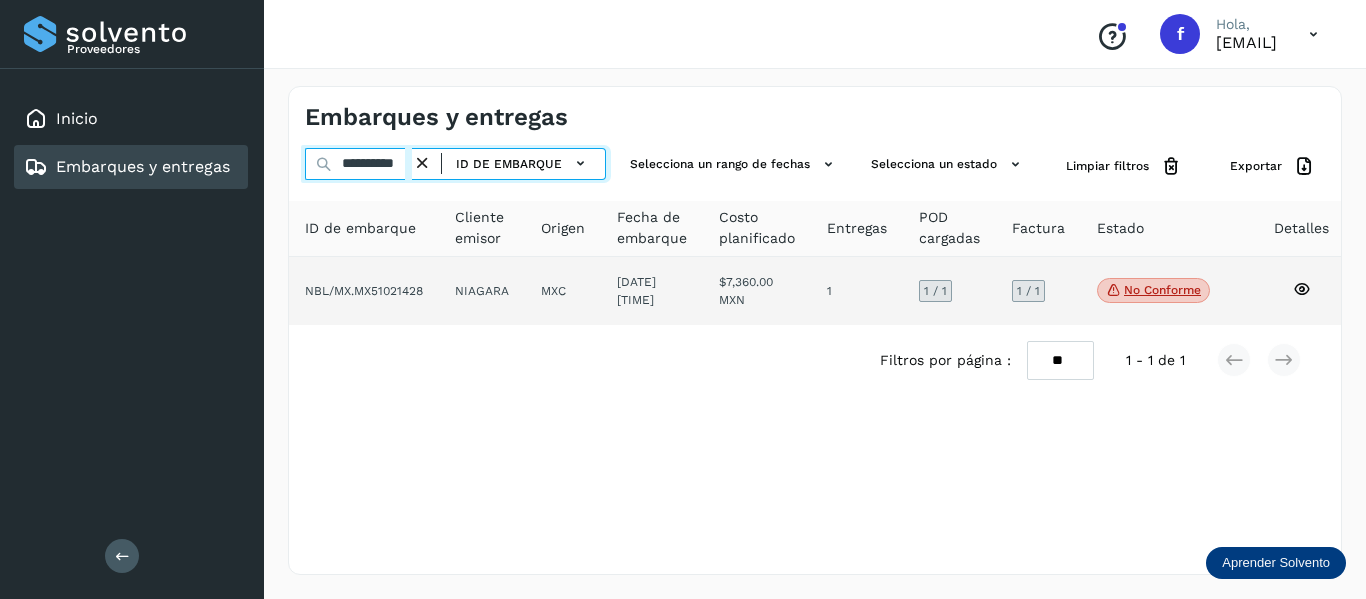 type on "**********" 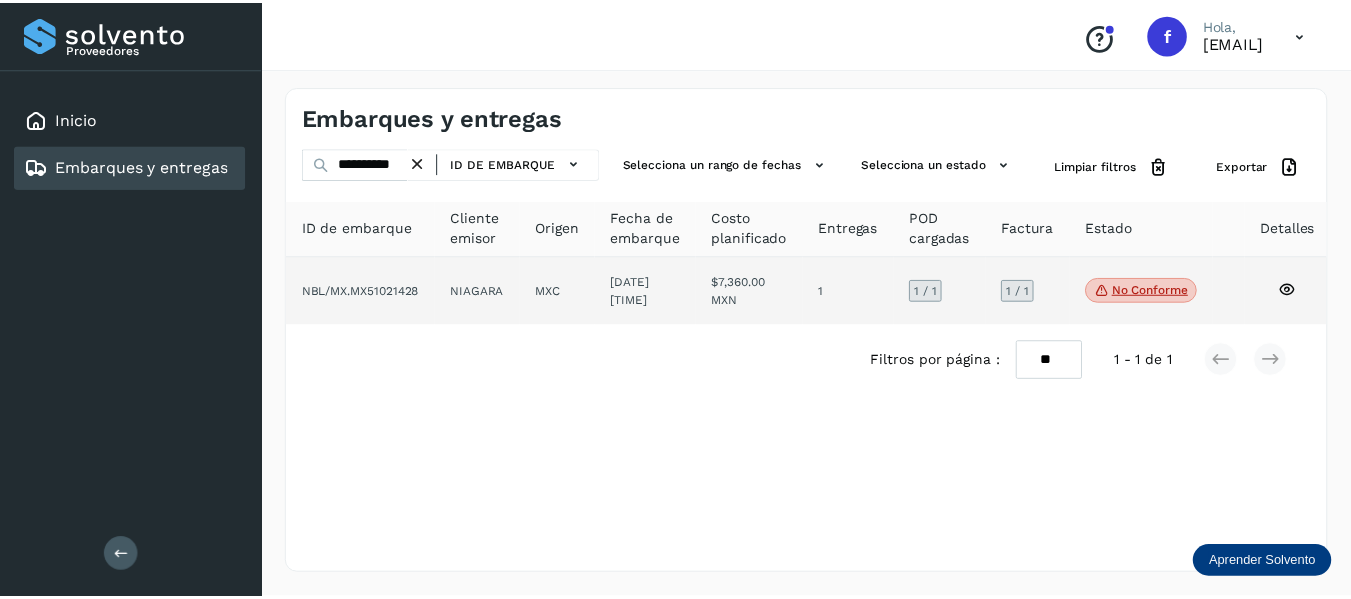 scroll, scrollTop: 0, scrollLeft: 0, axis: both 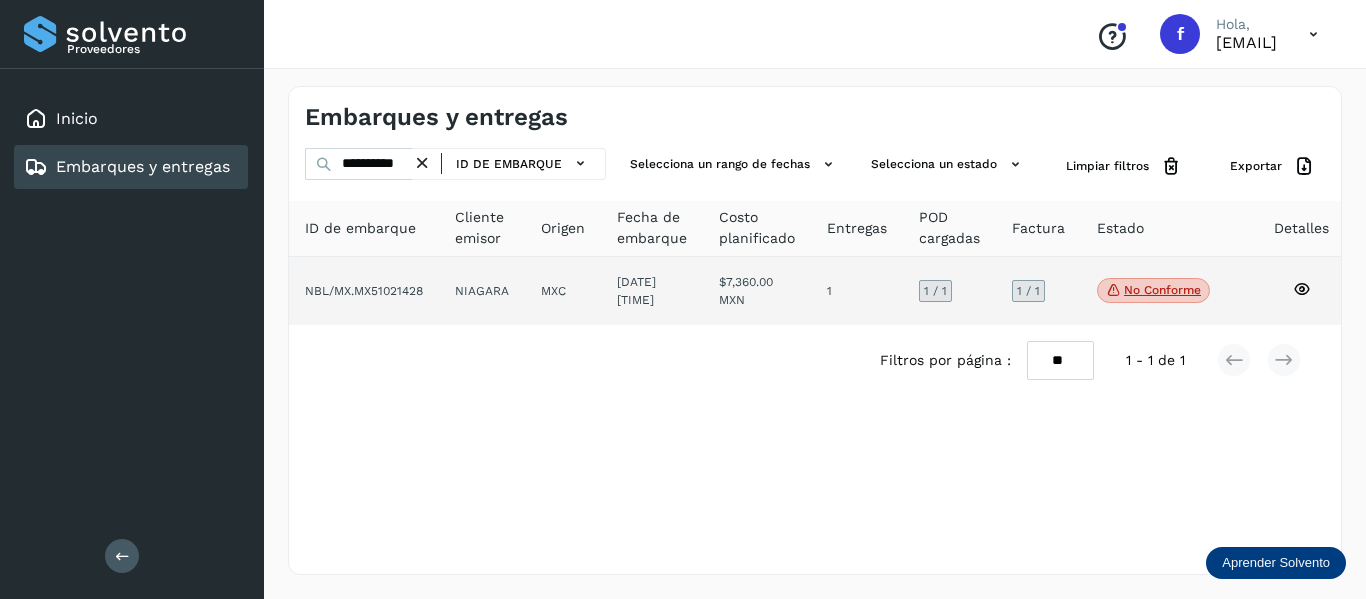 click 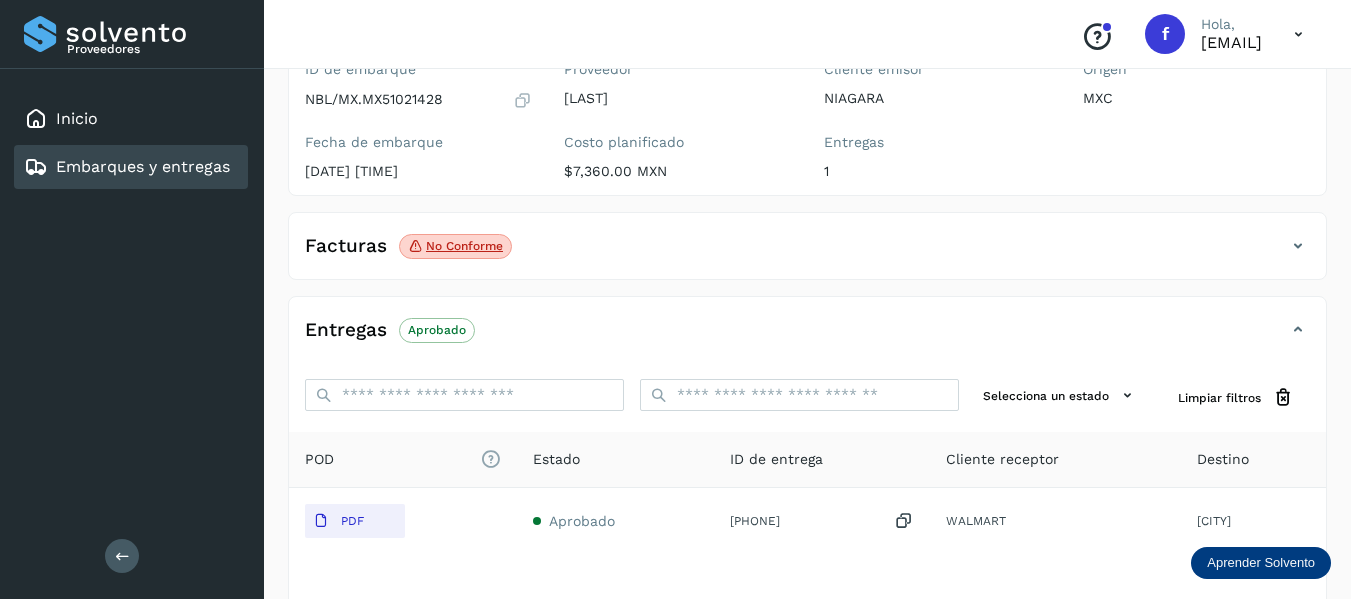 scroll, scrollTop: 200, scrollLeft: 0, axis: vertical 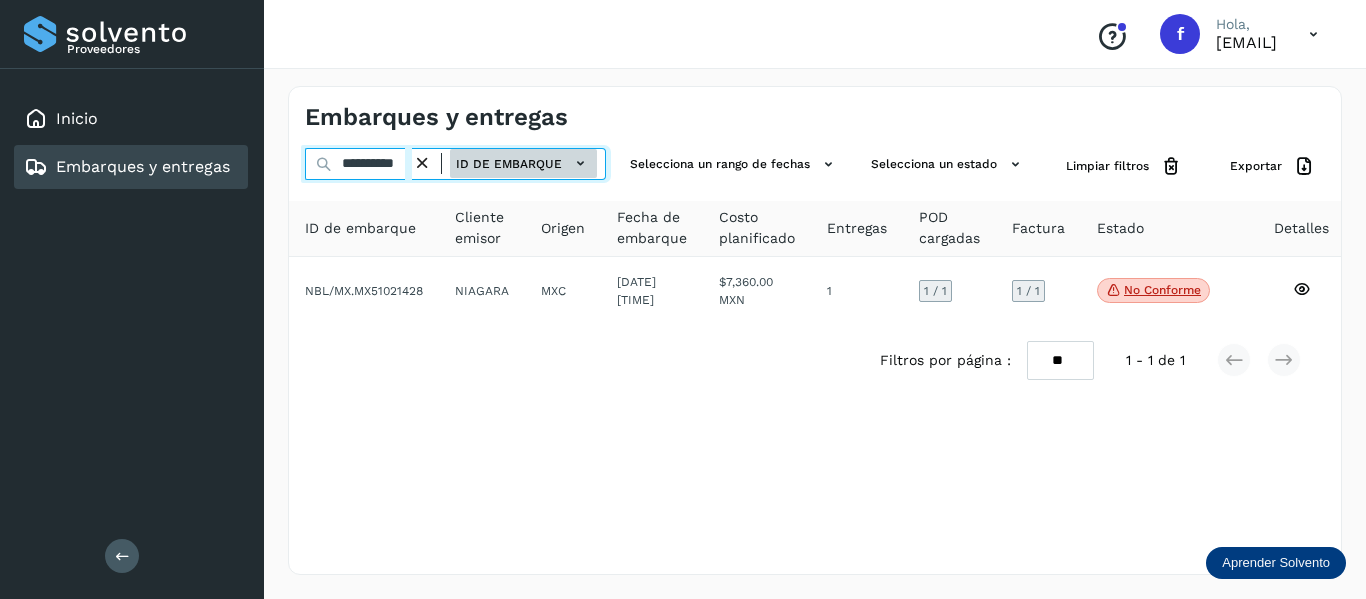 drag, startPoint x: 344, startPoint y: 168, endPoint x: 500, endPoint y: 177, distance: 156.2594 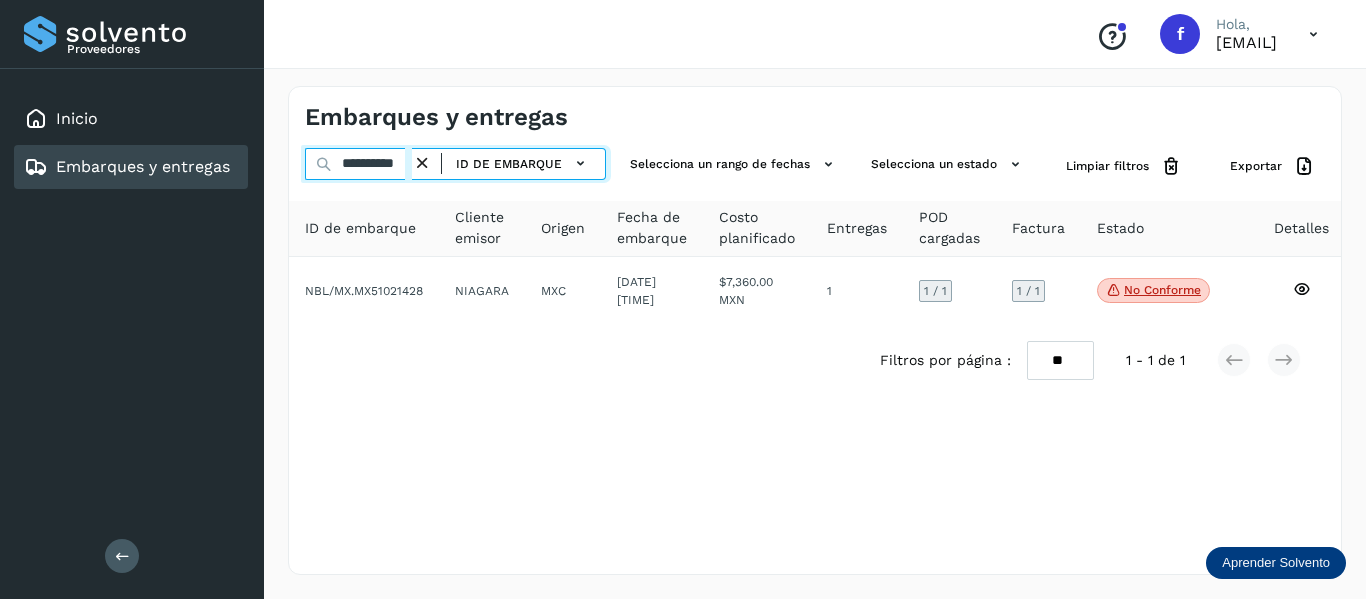 paste 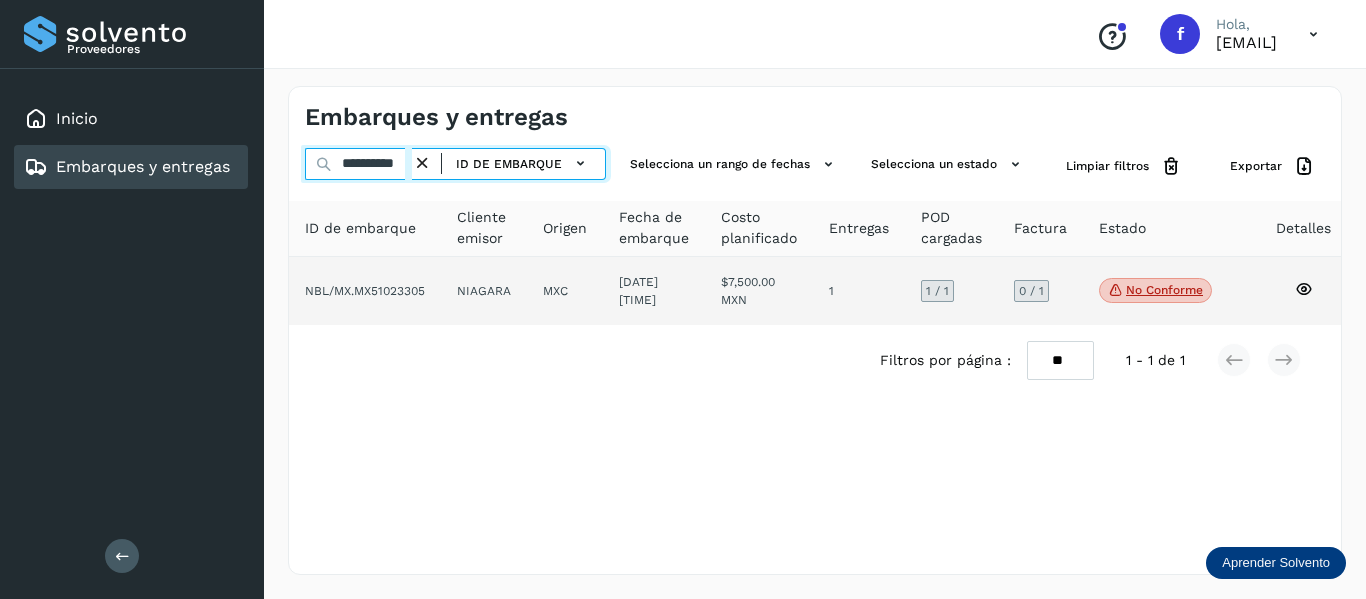 type on "**********" 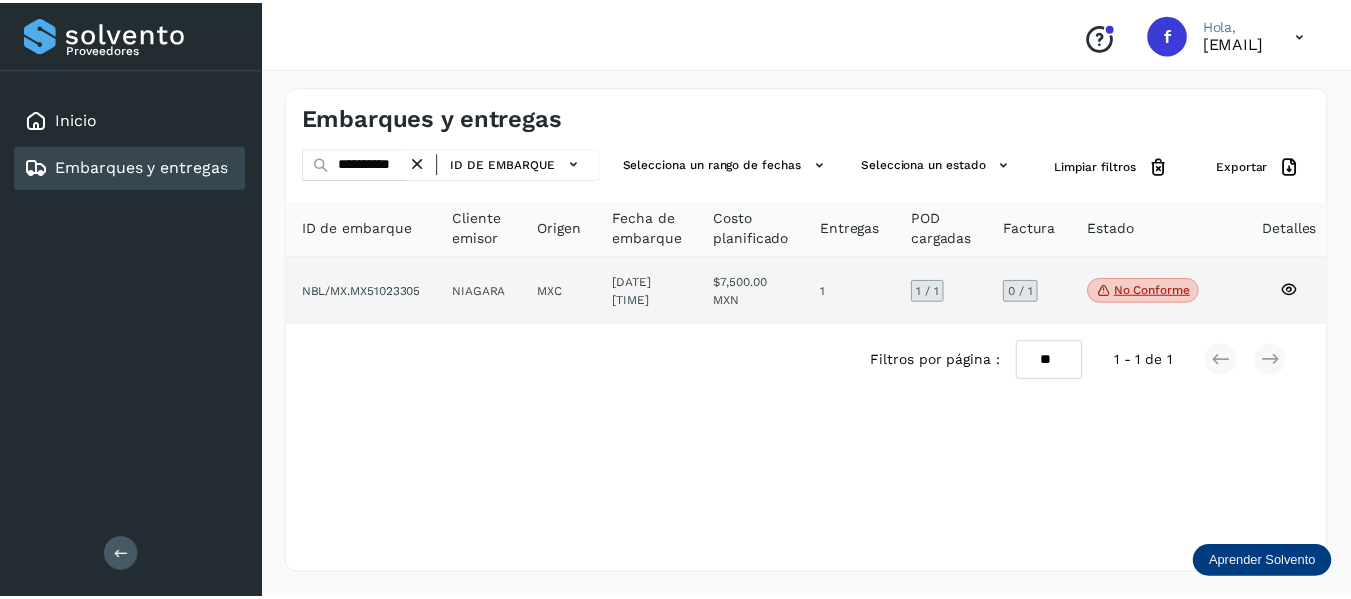 scroll, scrollTop: 0, scrollLeft: 0, axis: both 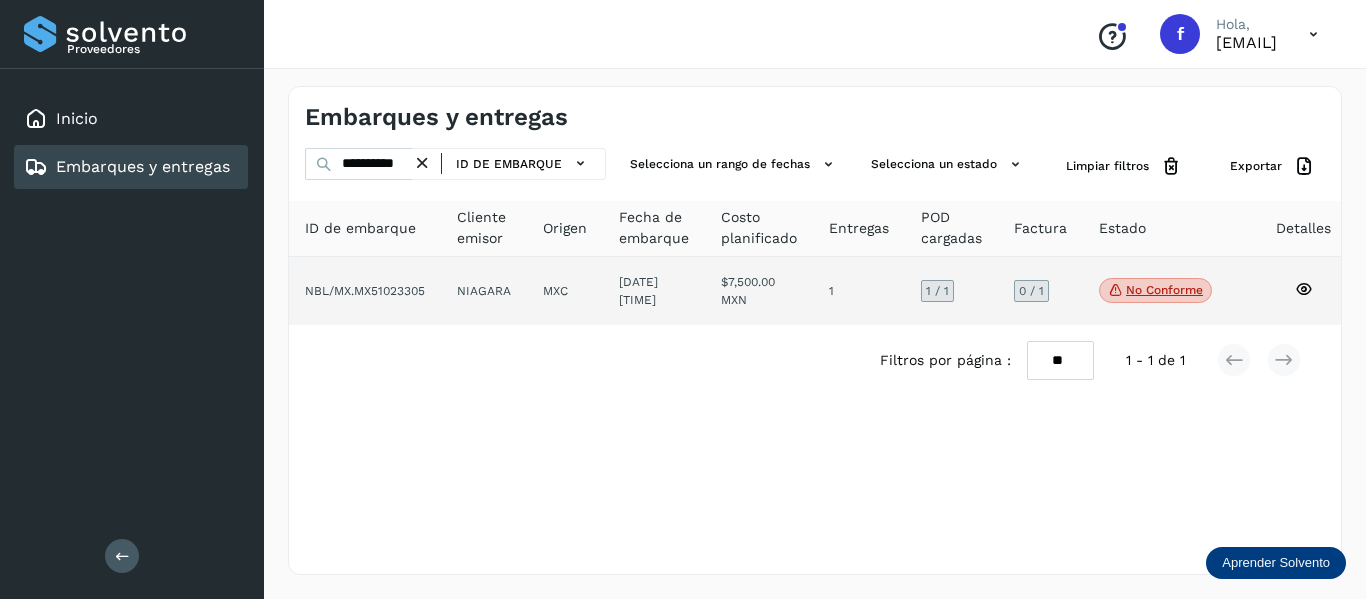 click on "No conforme
Verifica el estado de la factura o entregas asociadas a este embarque" 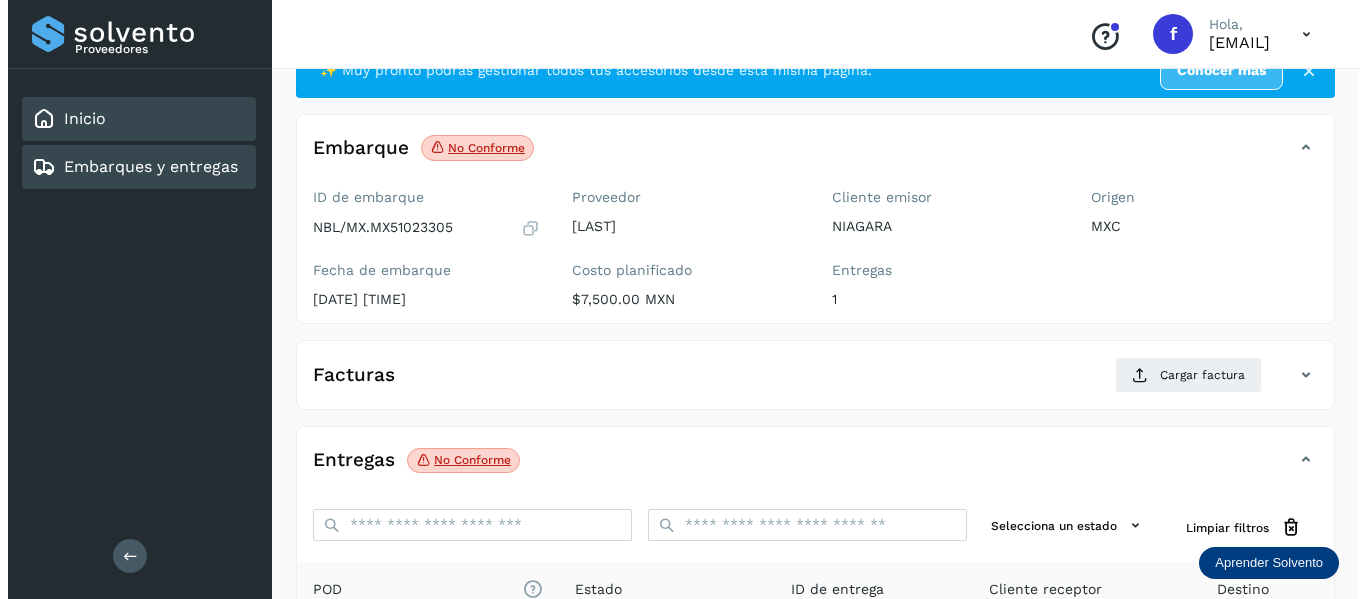 scroll, scrollTop: 0, scrollLeft: 0, axis: both 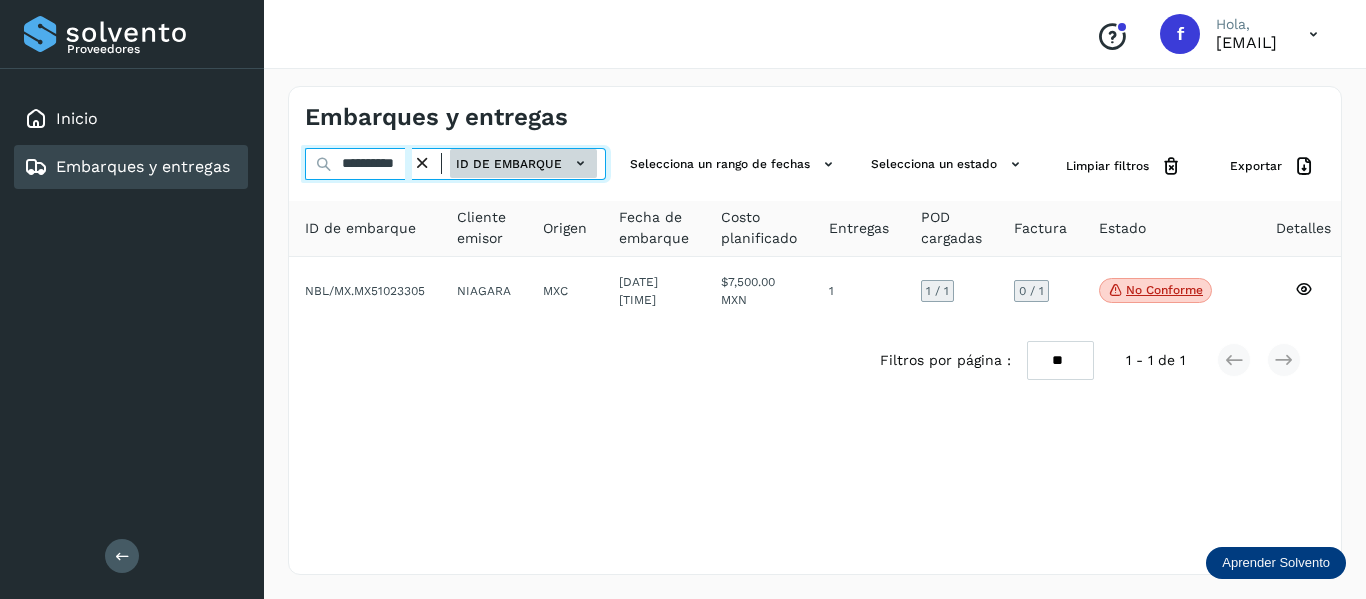 drag, startPoint x: 346, startPoint y: 170, endPoint x: 574, endPoint y: 162, distance: 228.1403 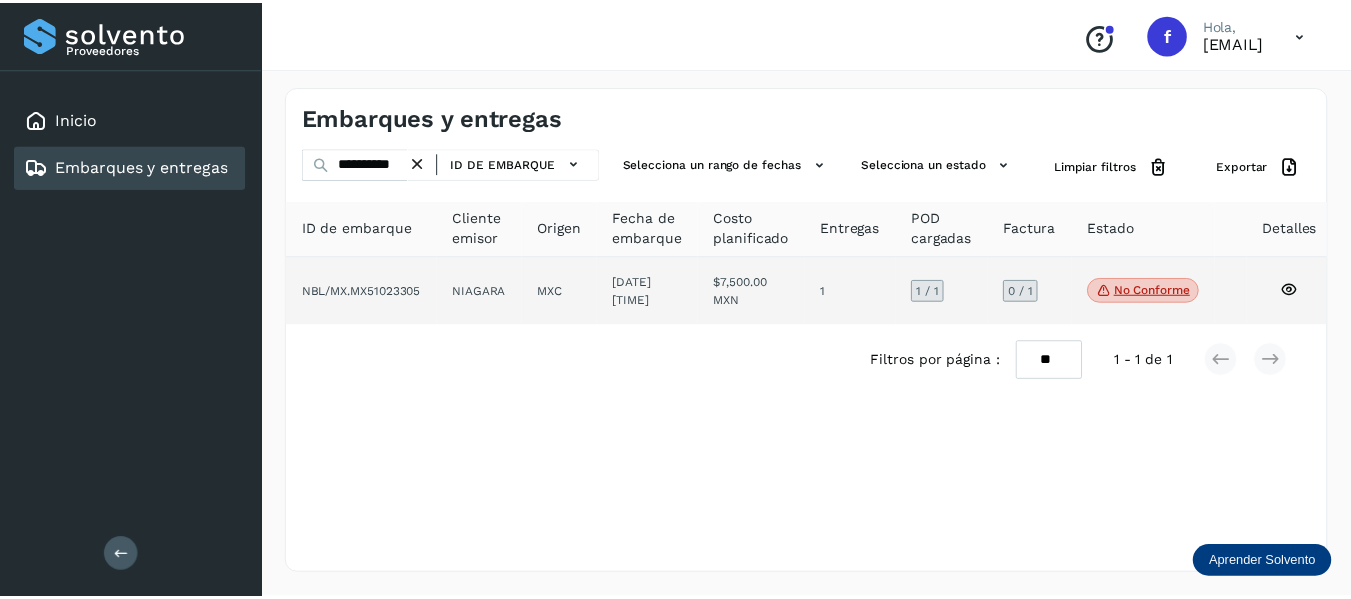 scroll, scrollTop: 0, scrollLeft: 0, axis: both 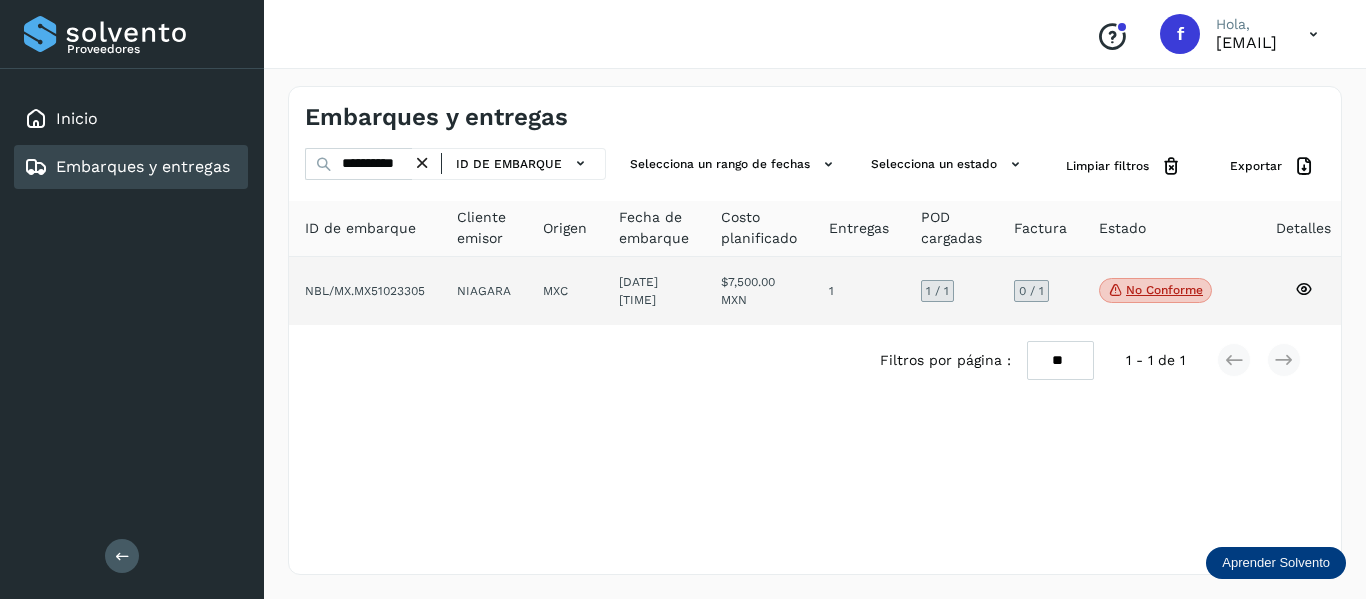 click on "No conforme
Verifica el estado de la factura o entregas asociadas a este embarque" 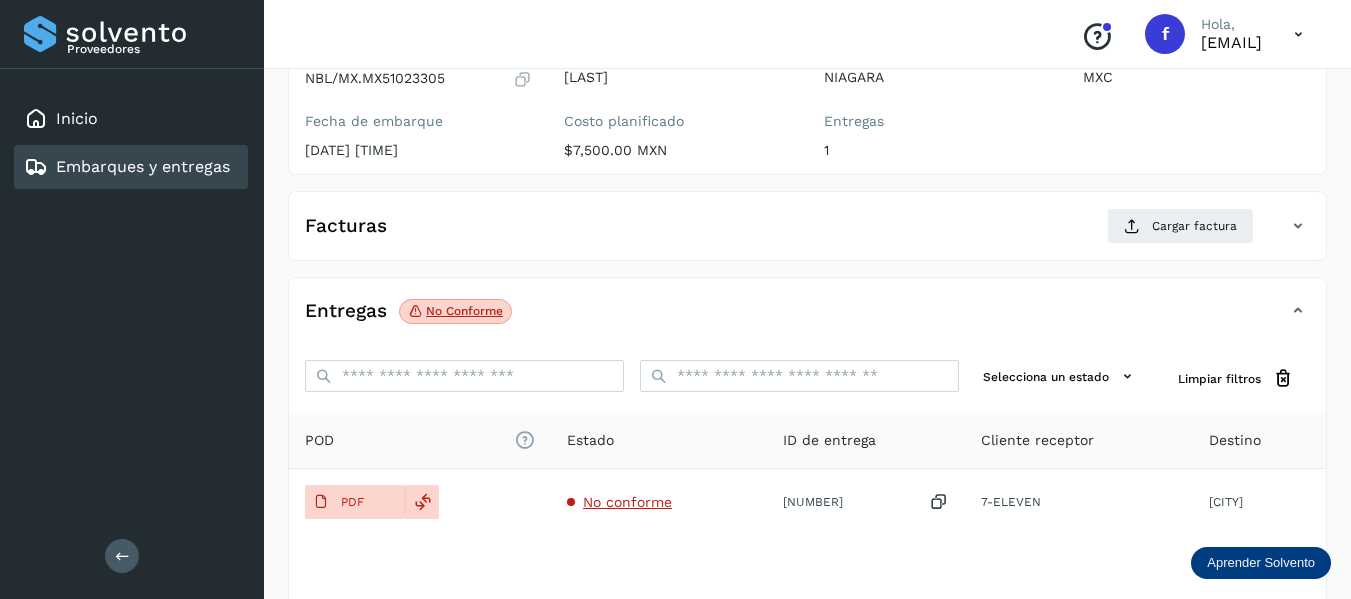 scroll, scrollTop: 300, scrollLeft: 0, axis: vertical 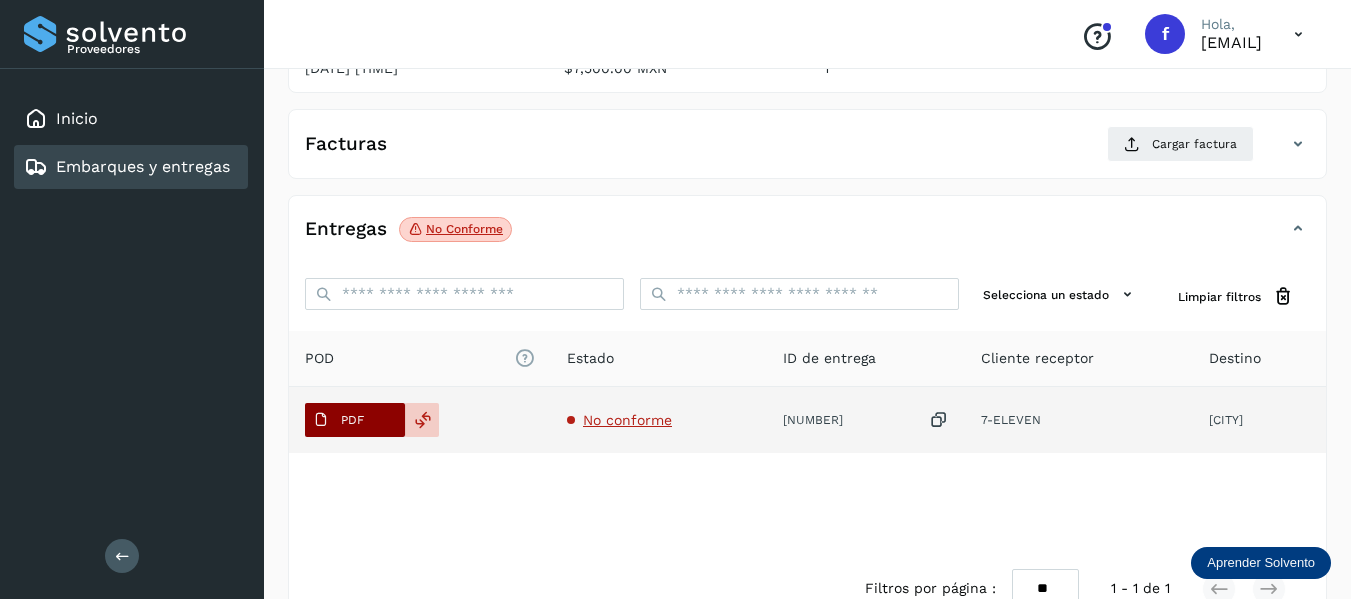 click on "PDF" at bounding box center [355, 420] 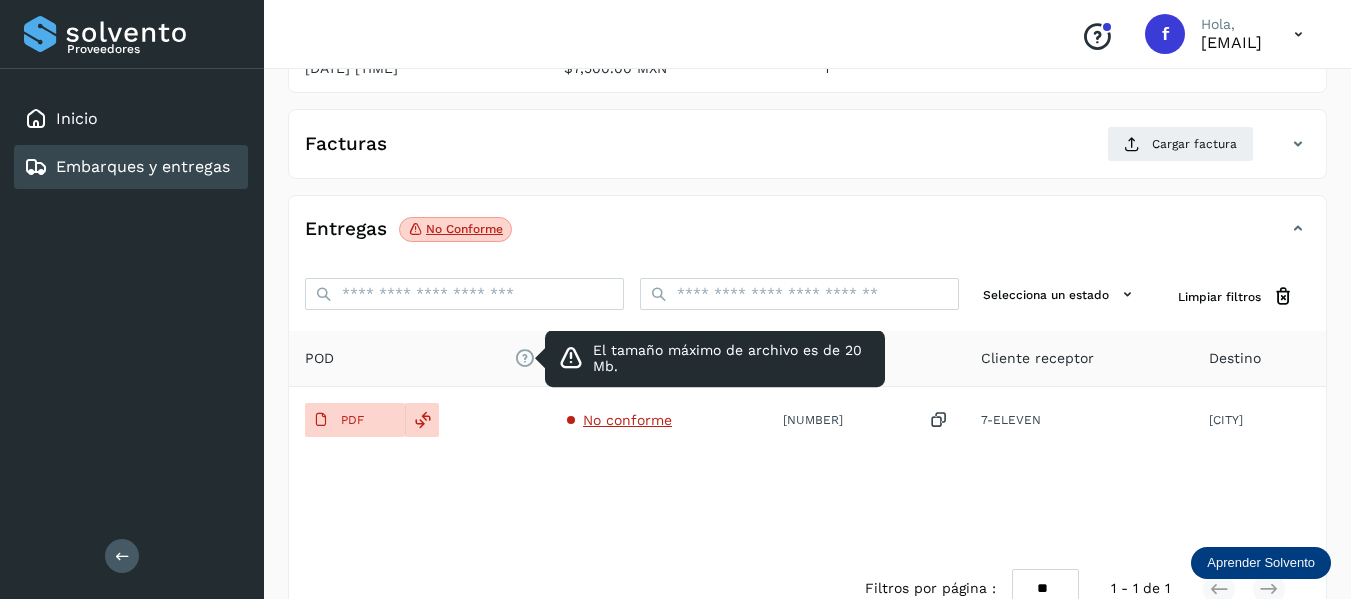 type 